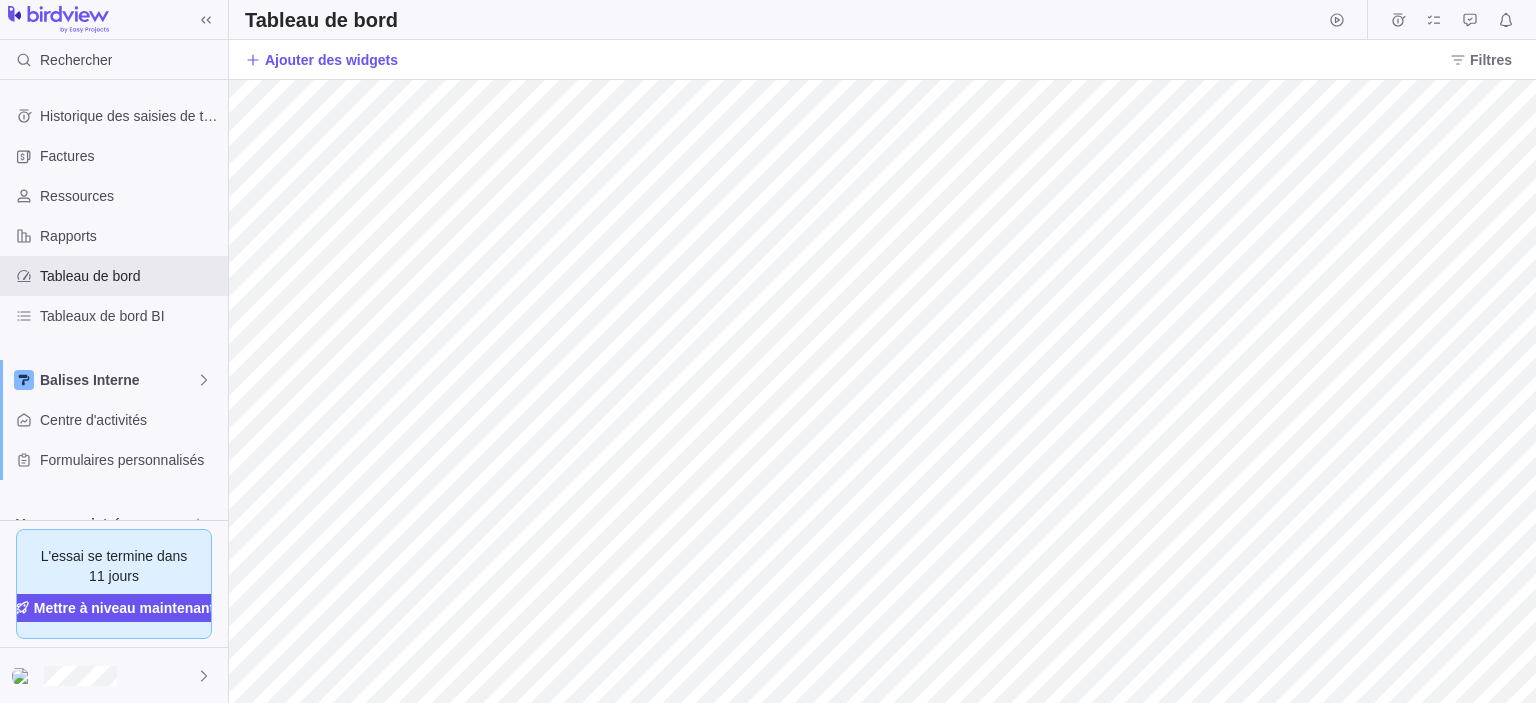 scroll, scrollTop: 0, scrollLeft: 0, axis: both 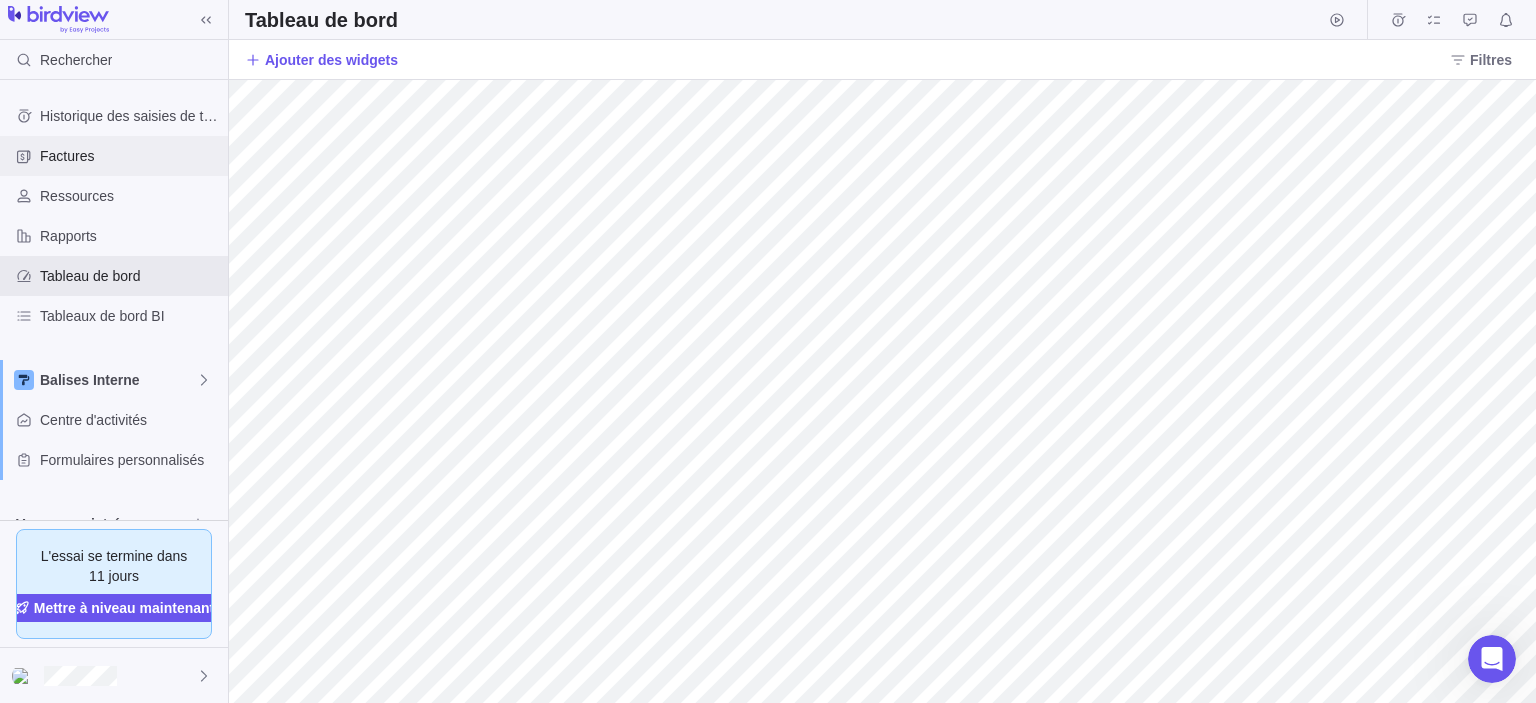 click on "Factures" at bounding box center [130, 156] 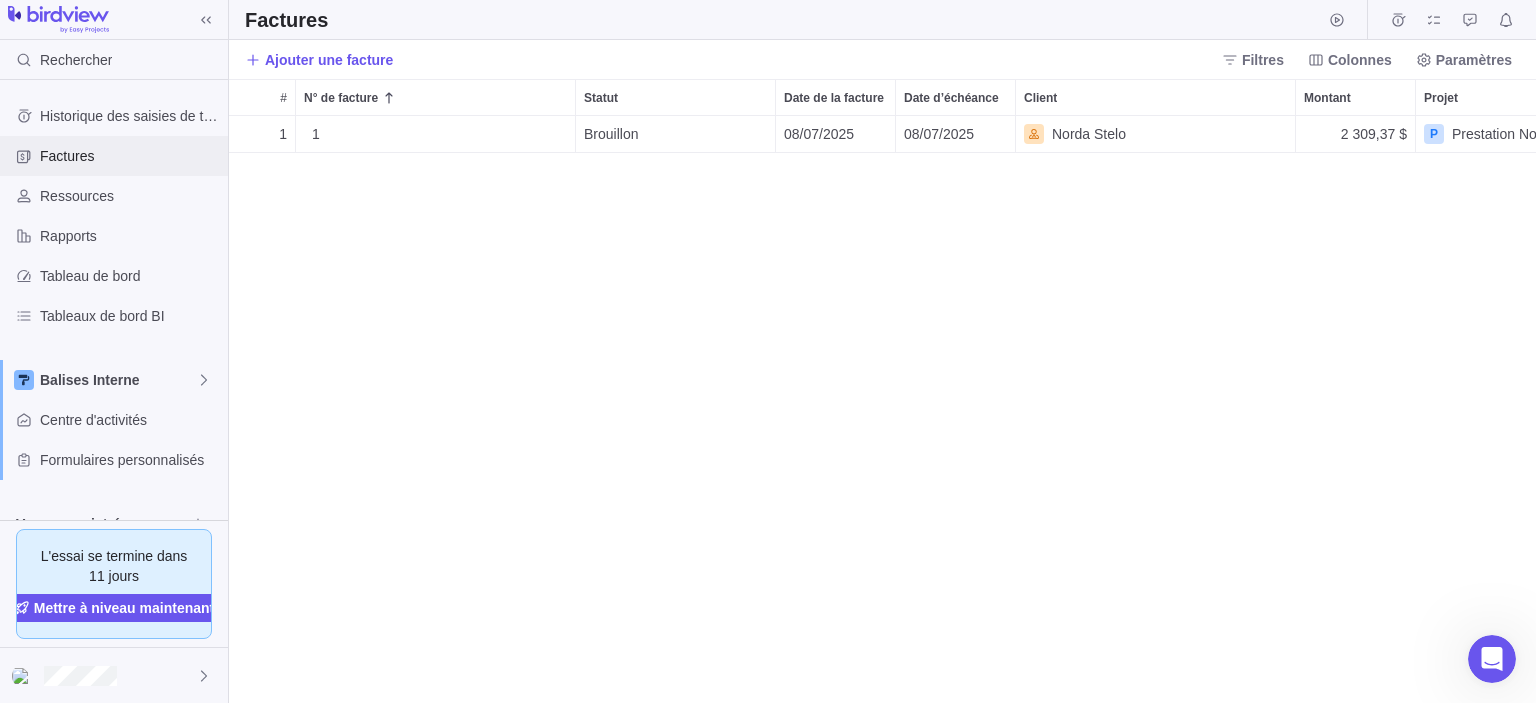 scroll, scrollTop: 16, scrollLeft: 16, axis: both 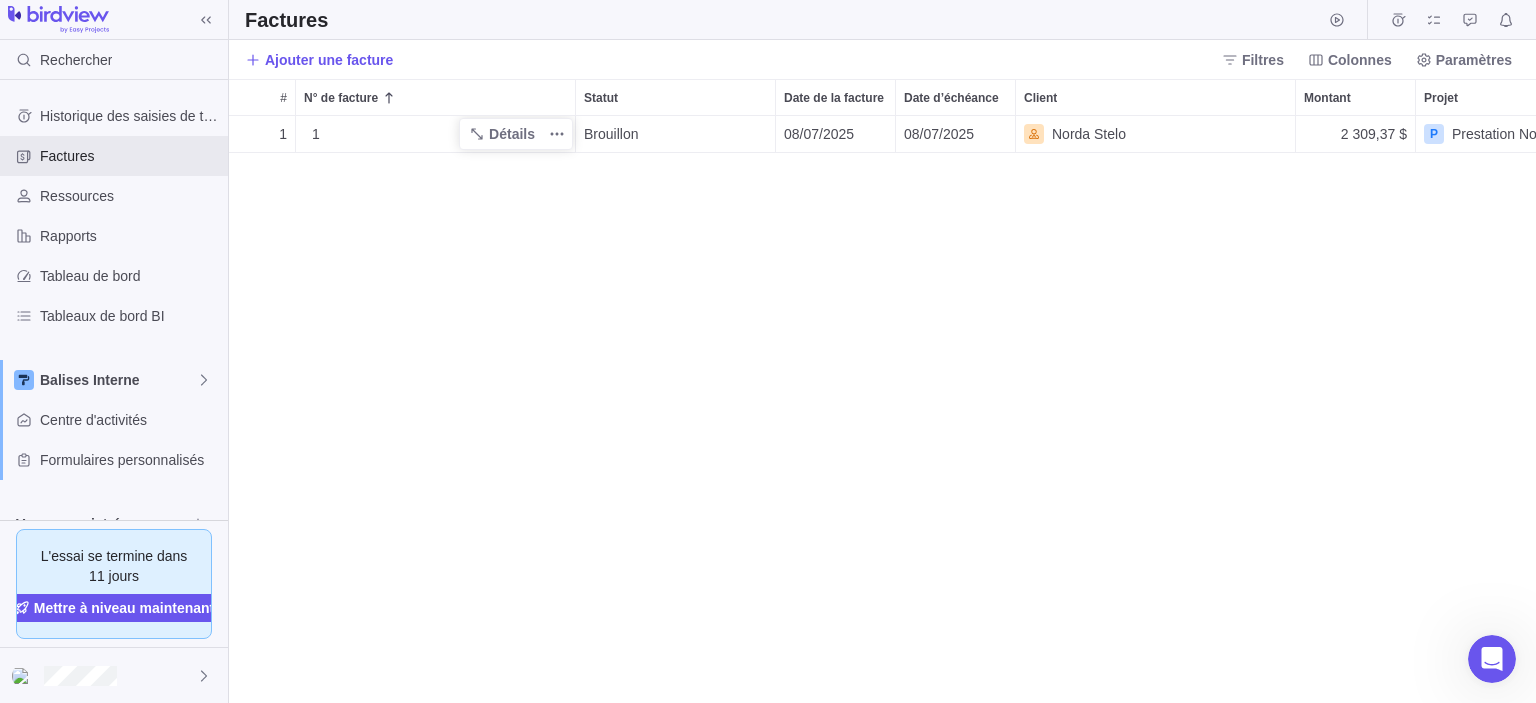 click on "1" at bounding box center [439, 134] 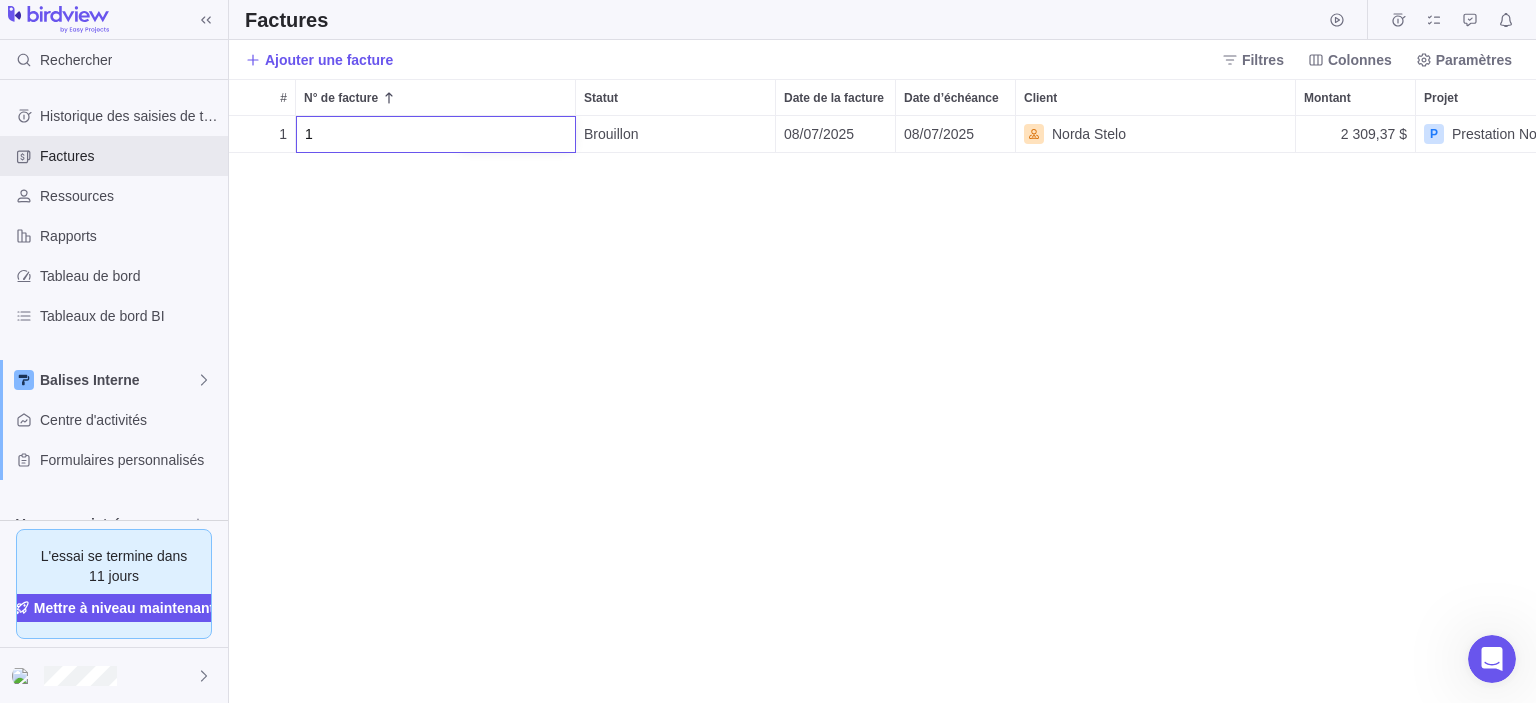 click on "1 1 Détails Brouillon [DATE] [DATE] [PERSON] [PRICE] $ P Prestation [PERSON]" at bounding box center [882, 409] 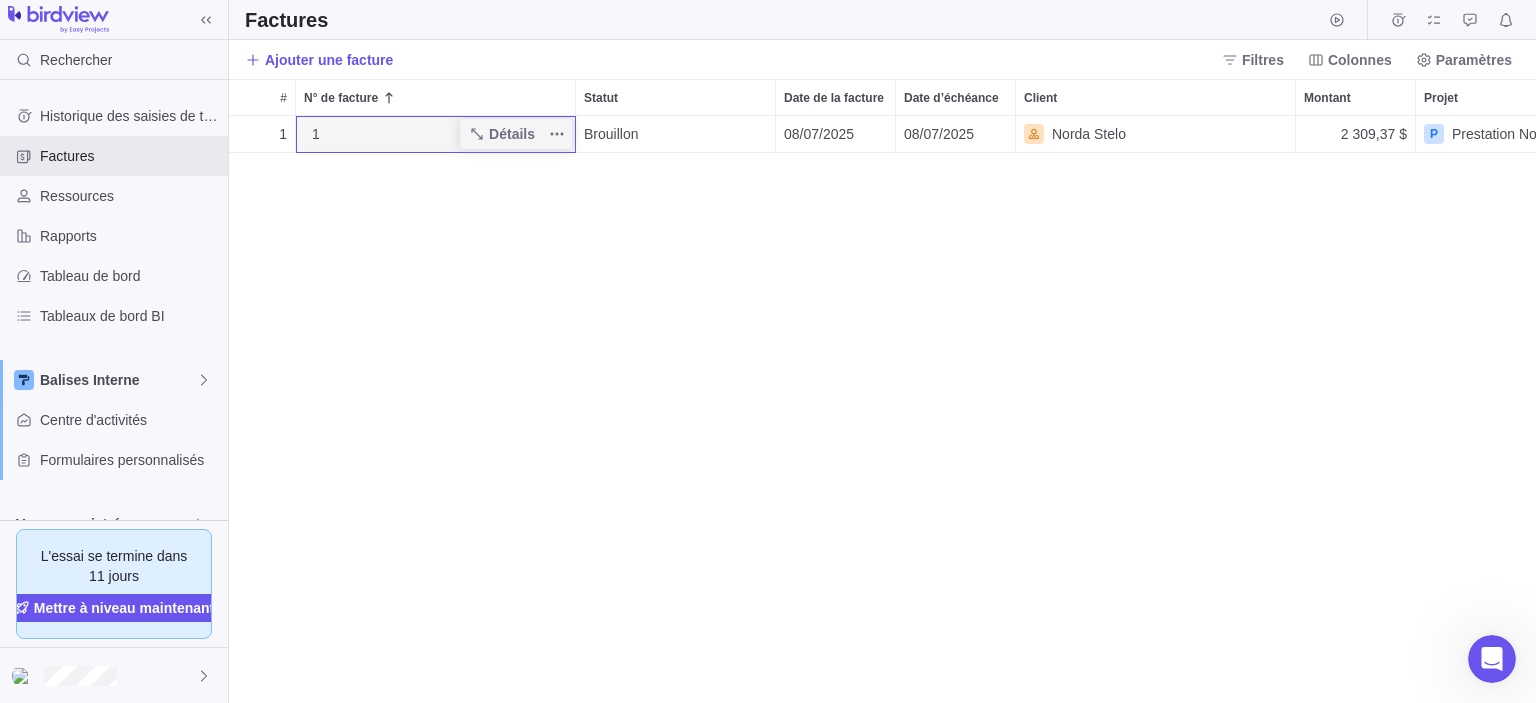 click on "1 1 Détails Brouillon [DATE] [DATE] [PERSON] [PRICE] $ P Prestation [PERSON]" at bounding box center [882, 409] 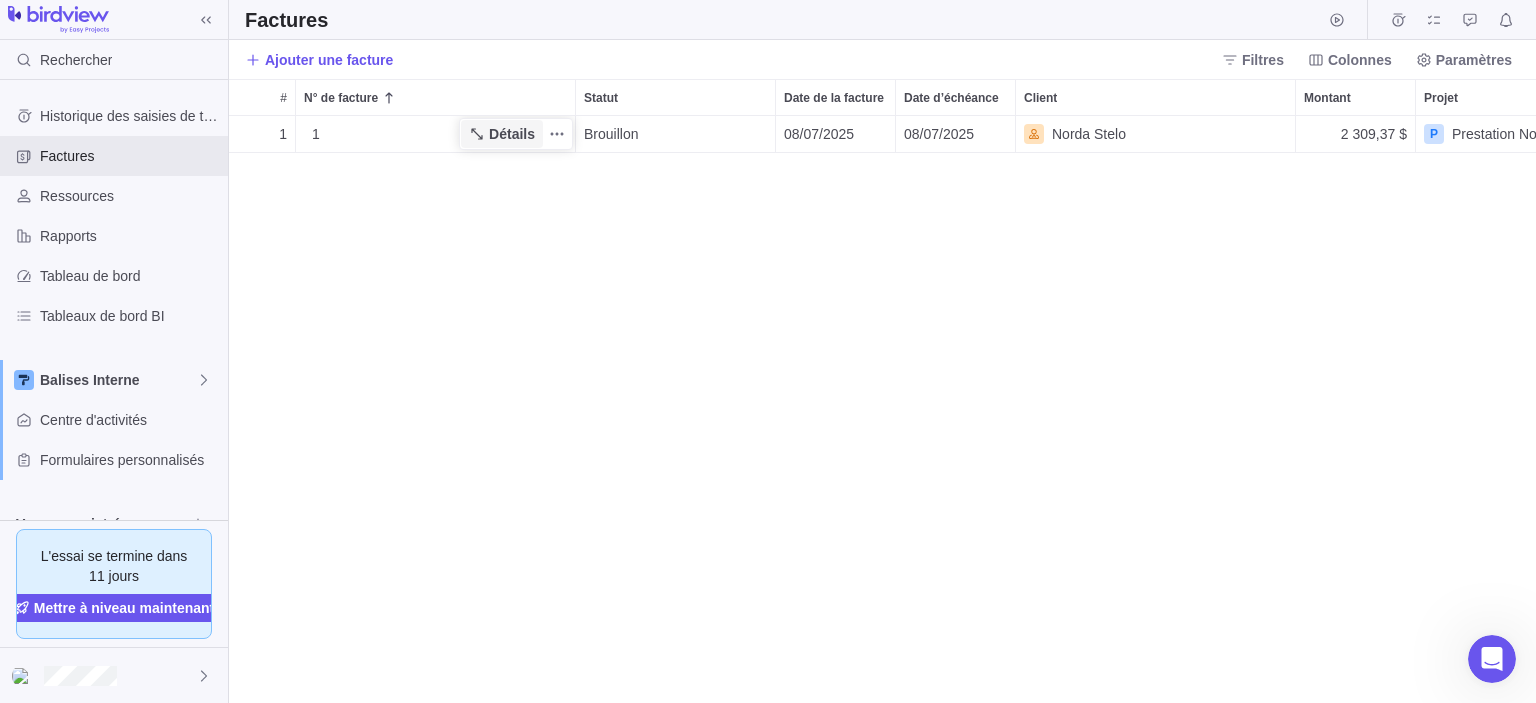 click on "Détails" at bounding box center [512, 134] 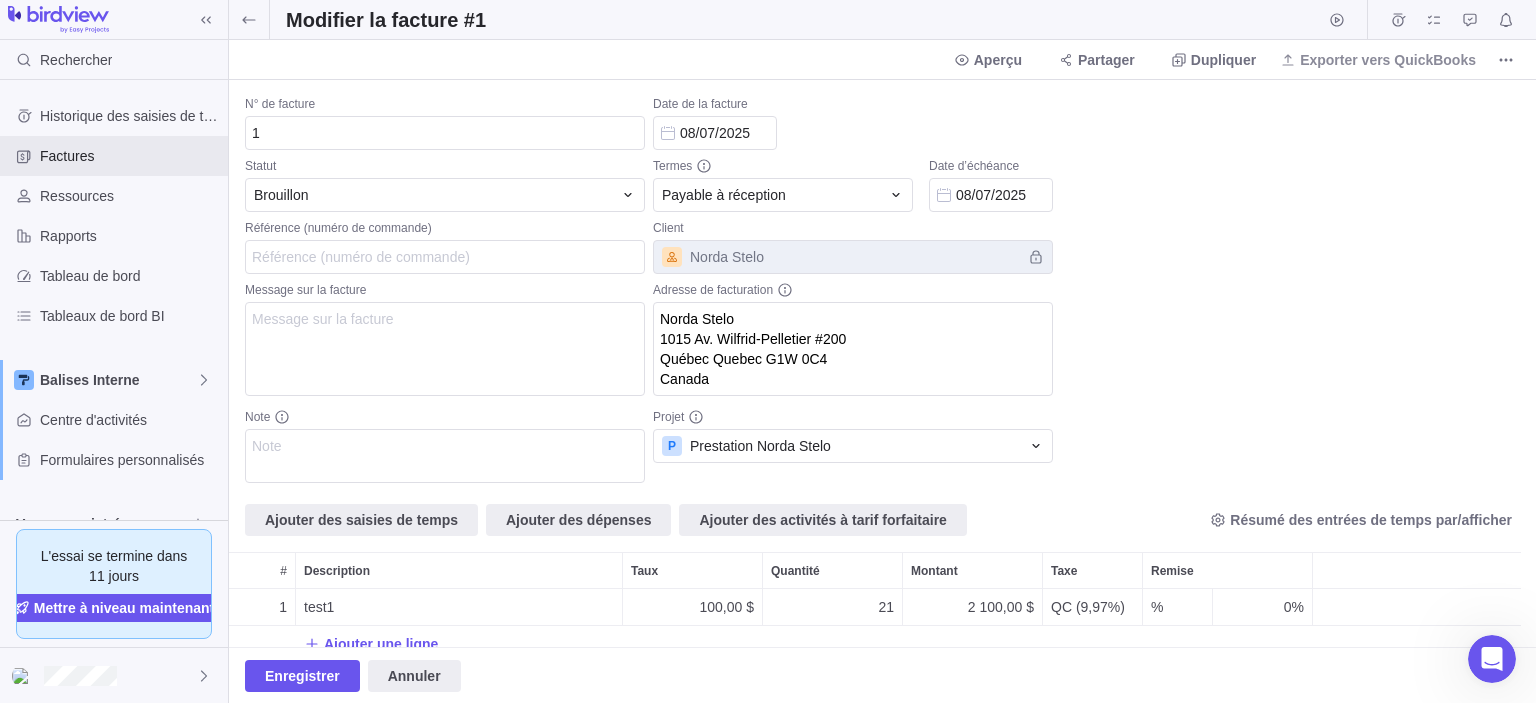 scroll, scrollTop: 16, scrollLeft: 16, axis: both 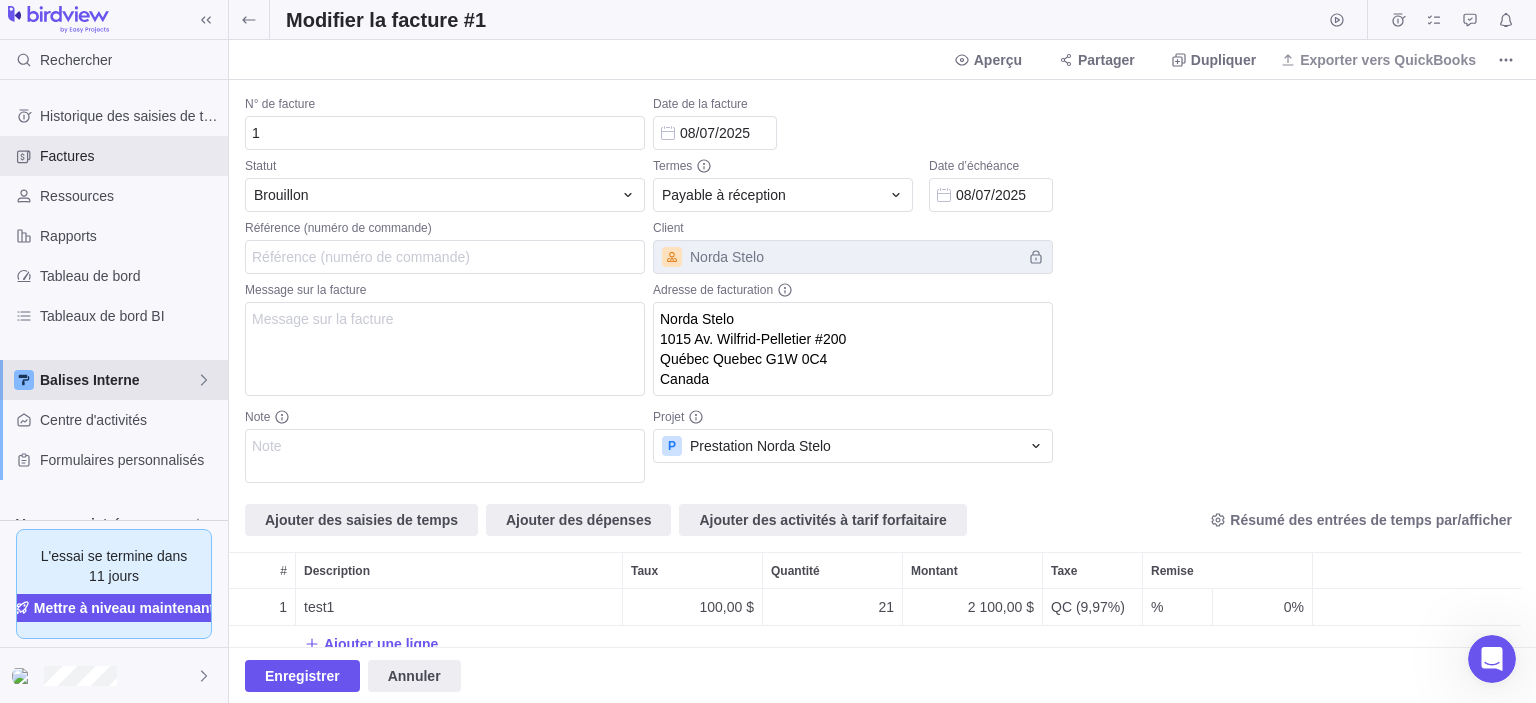 click on "Balises Interne" at bounding box center (118, 380) 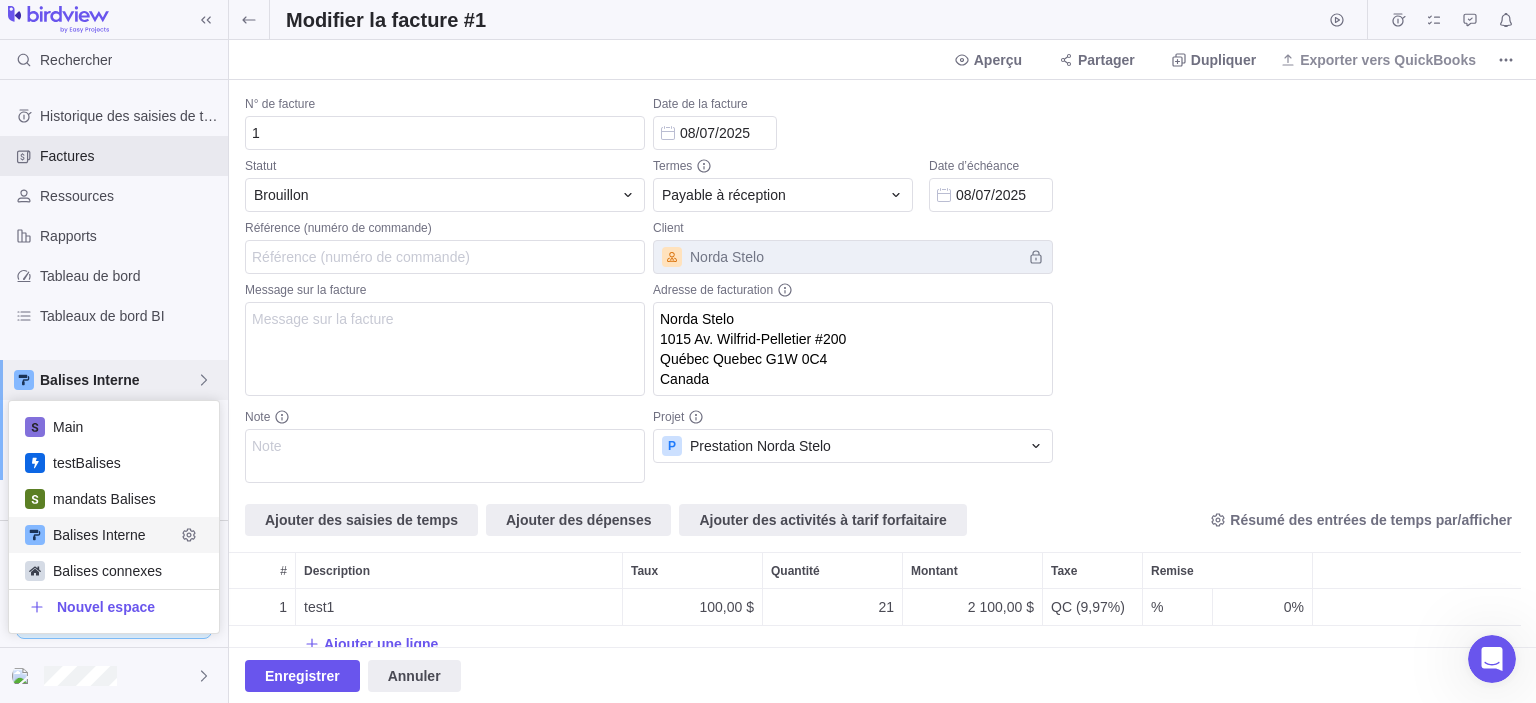 scroll, scrollTop: 16, scrollLeft: 16, axis: both 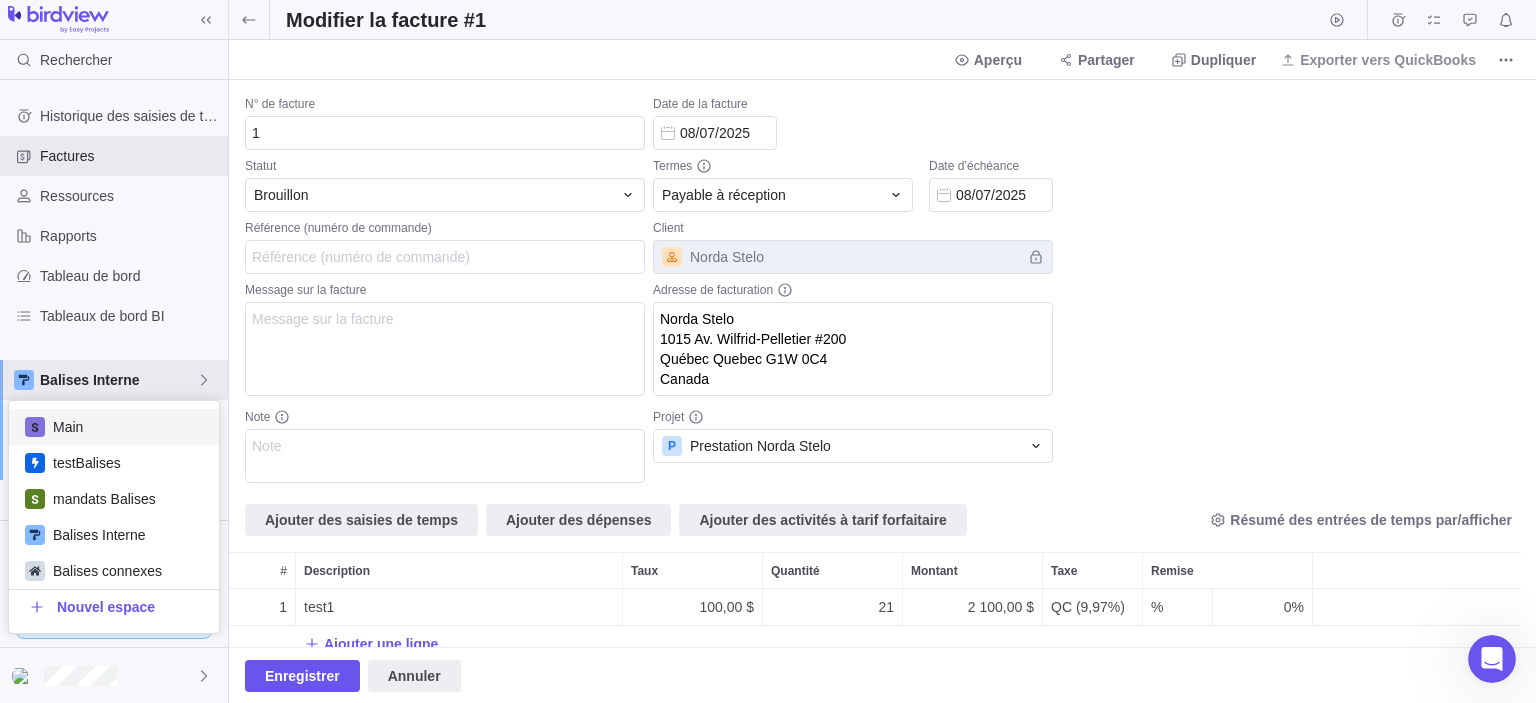 click on "Historique des saisies de temps Factures Ressources Rapports Tableau de bord Tableaux de bord BI Balises Interne Centre d'activités Formulaires personnalisés Vues enregistrées" at bounding box center (114, 300) 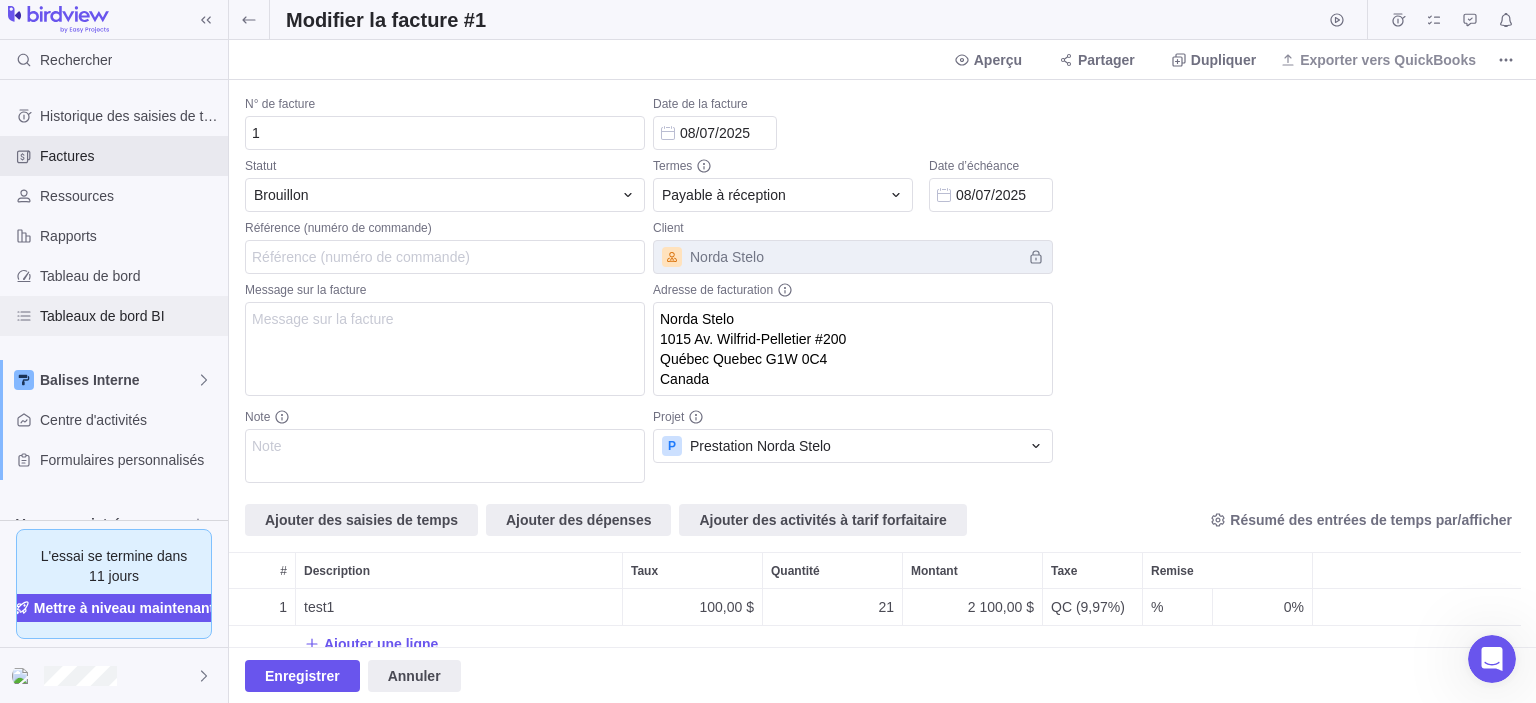 click on "Tableaux de bord BI" at bounding box center (130, 316) 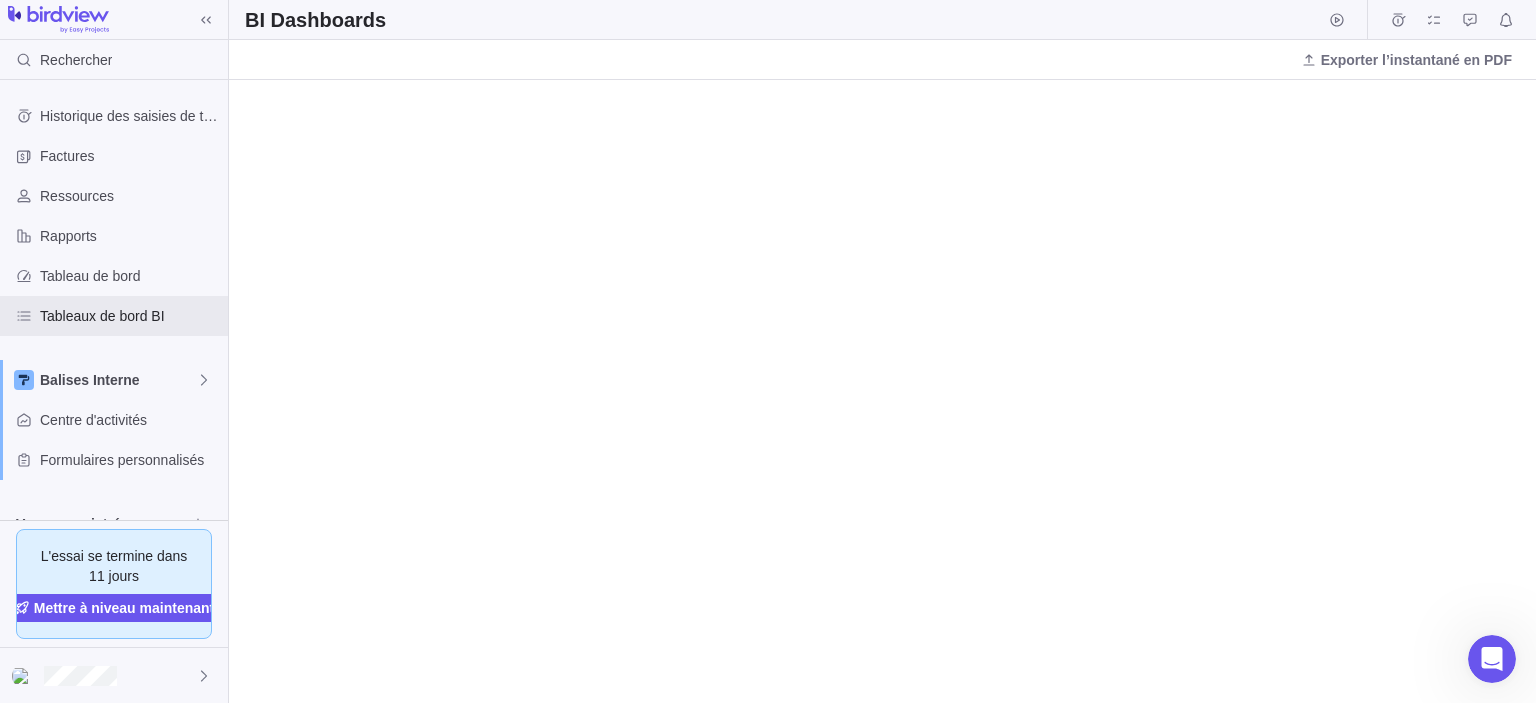 click on "Exporter l’instantané en PDF" at bounding box center (882, 60) 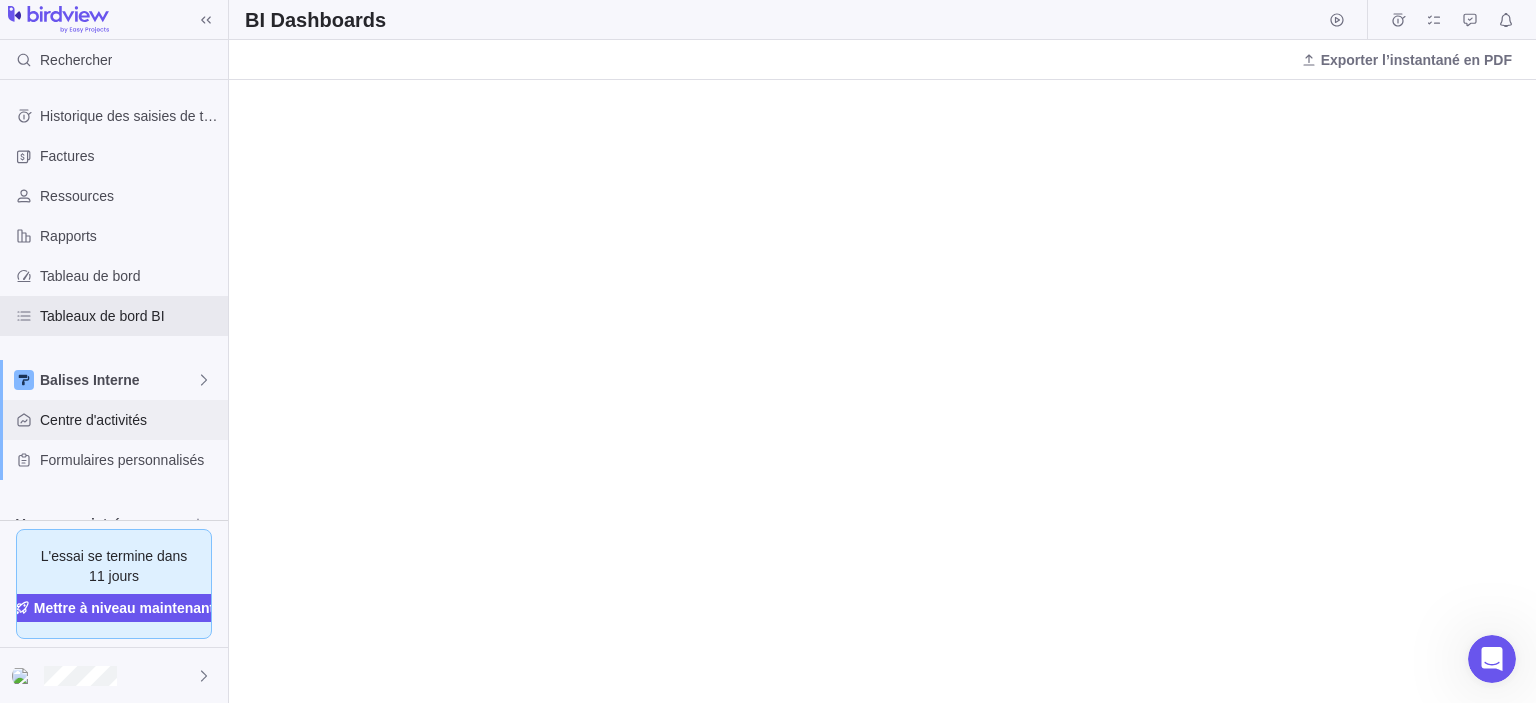 click on "Centre d'activités" at bounding box center (130, 420) 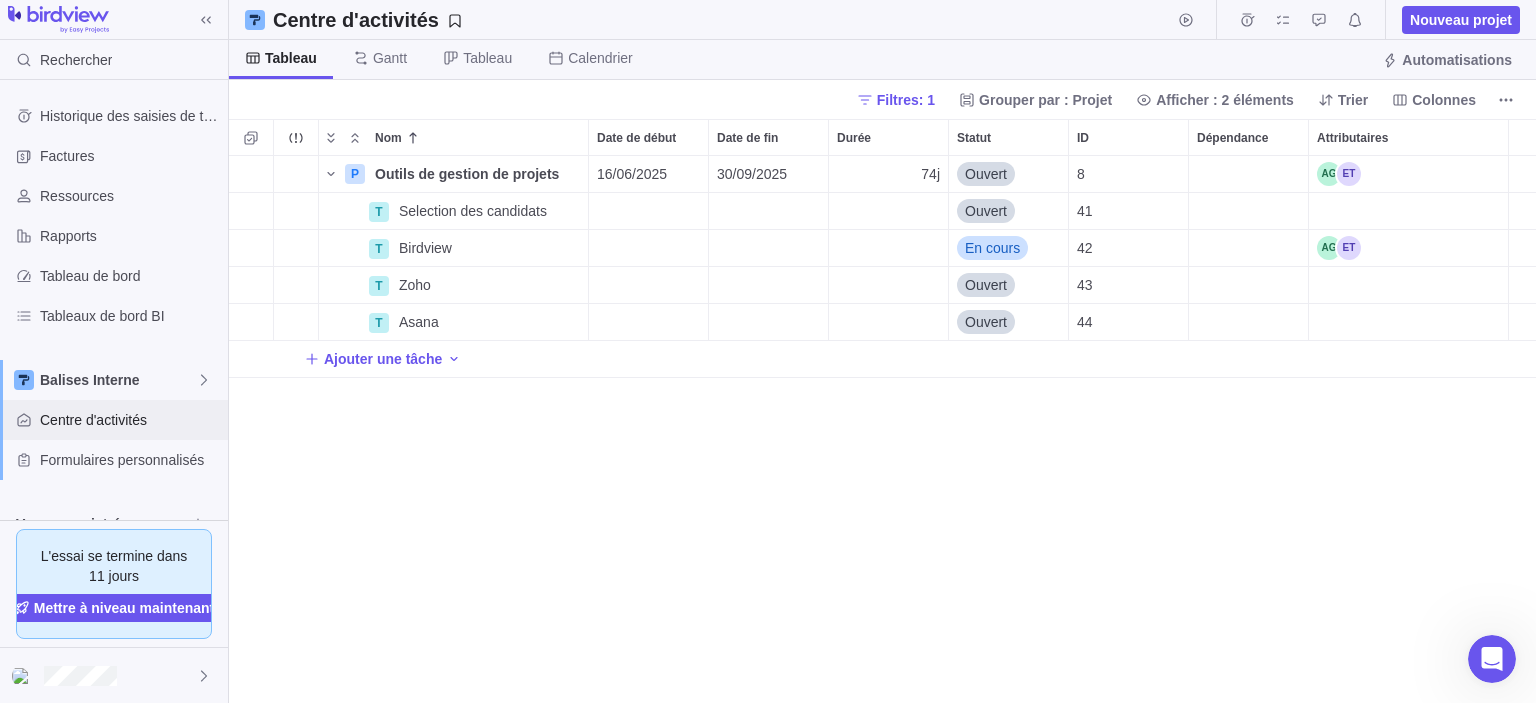 scroll, scrollTop: 16, scrollLeft: 16, axis: both 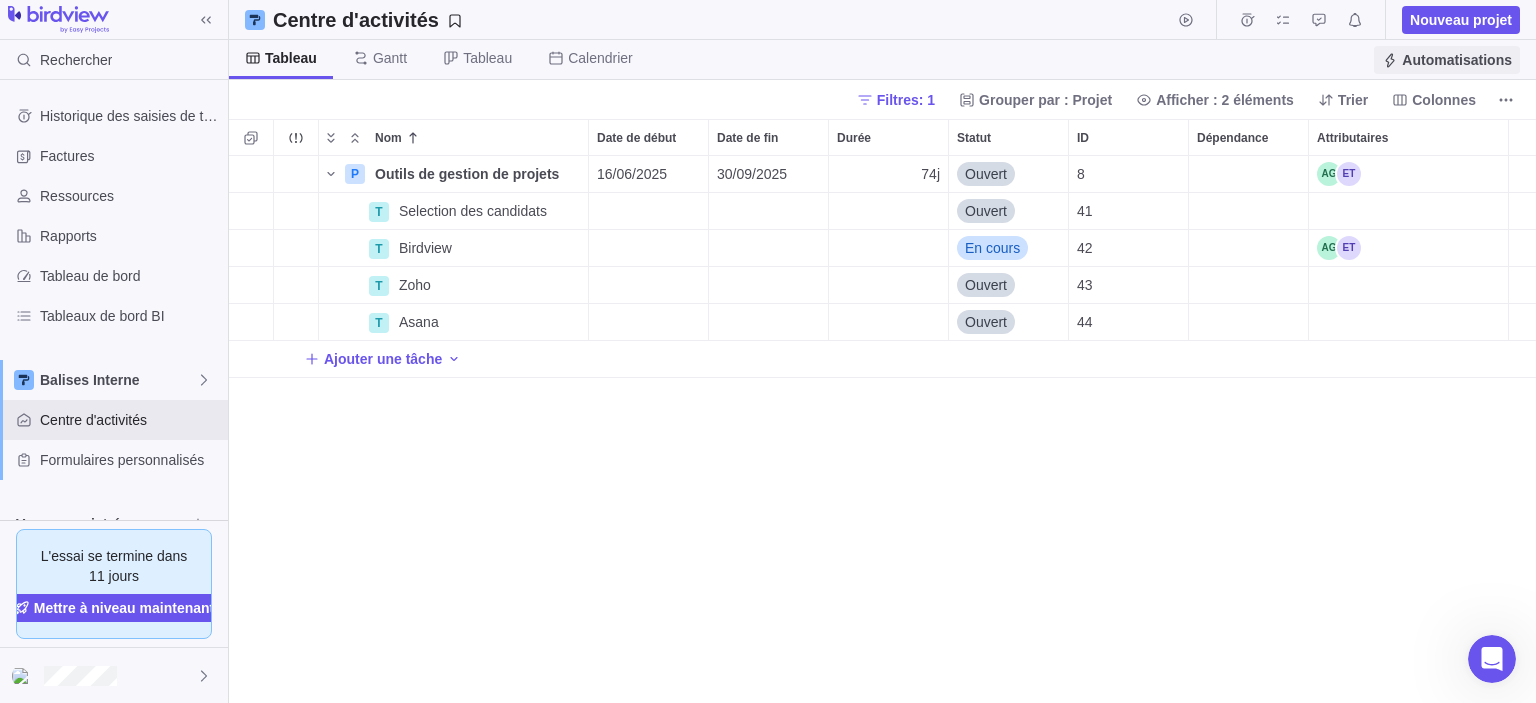 click on "Automatisations" at bounding box center [1457, 60] 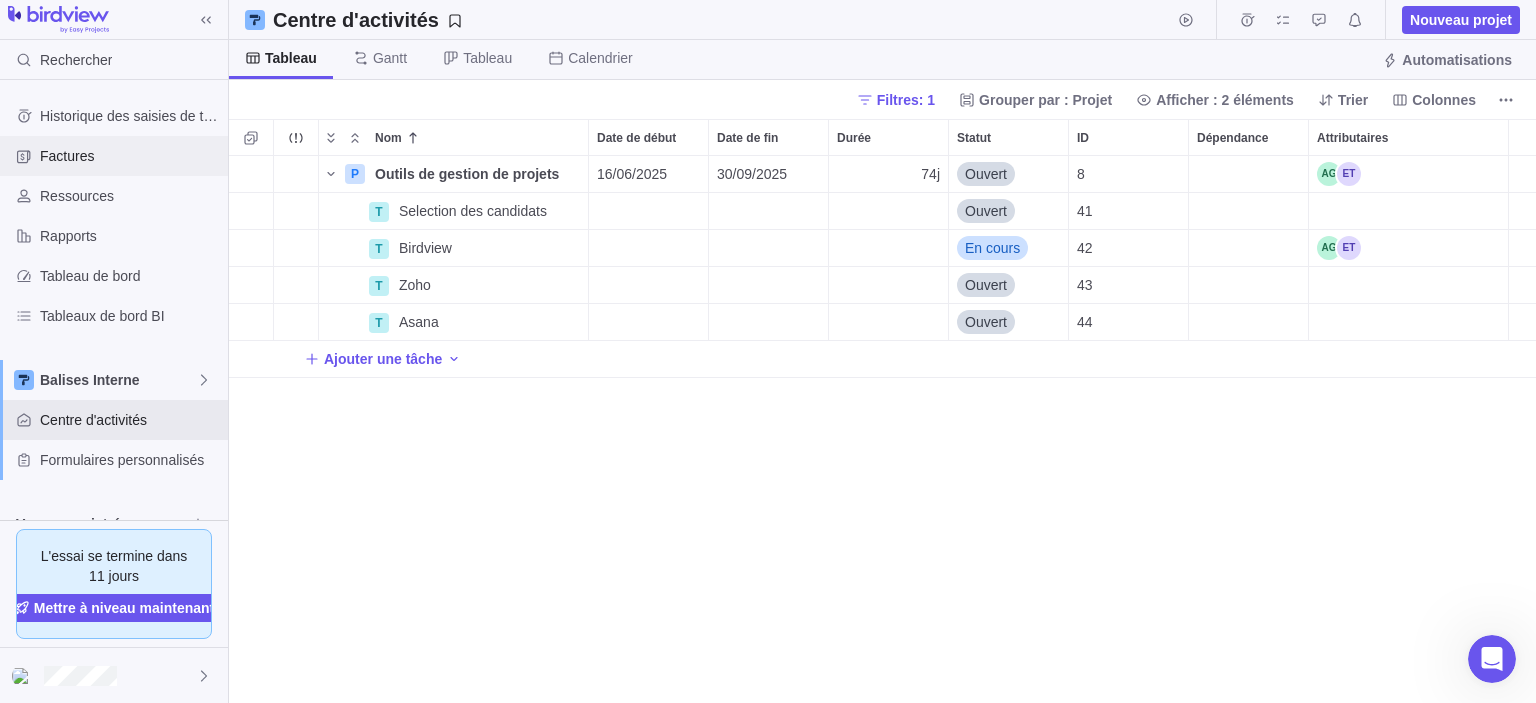click at bounding box center (24, 156) 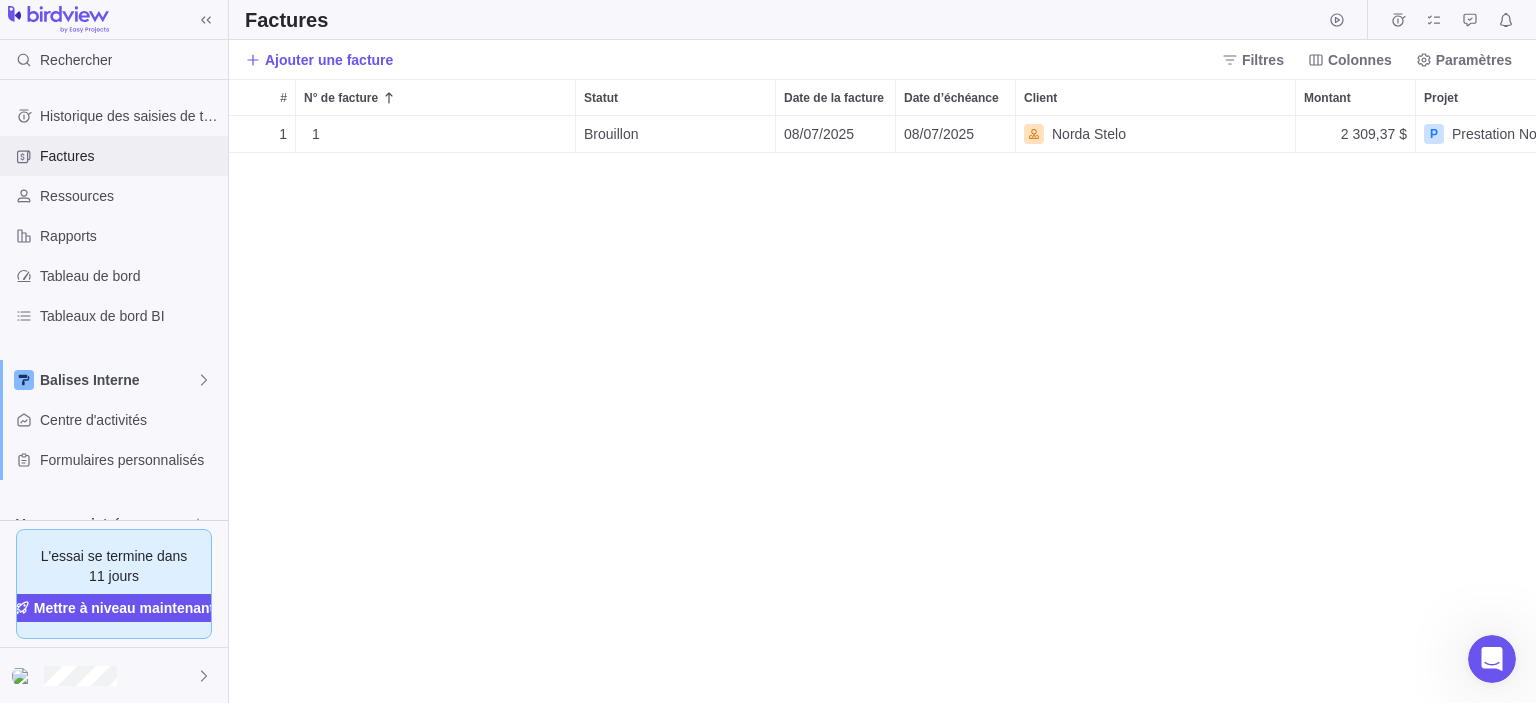scroll, scrollTop: 16, scrollLeft: 16, axis: both 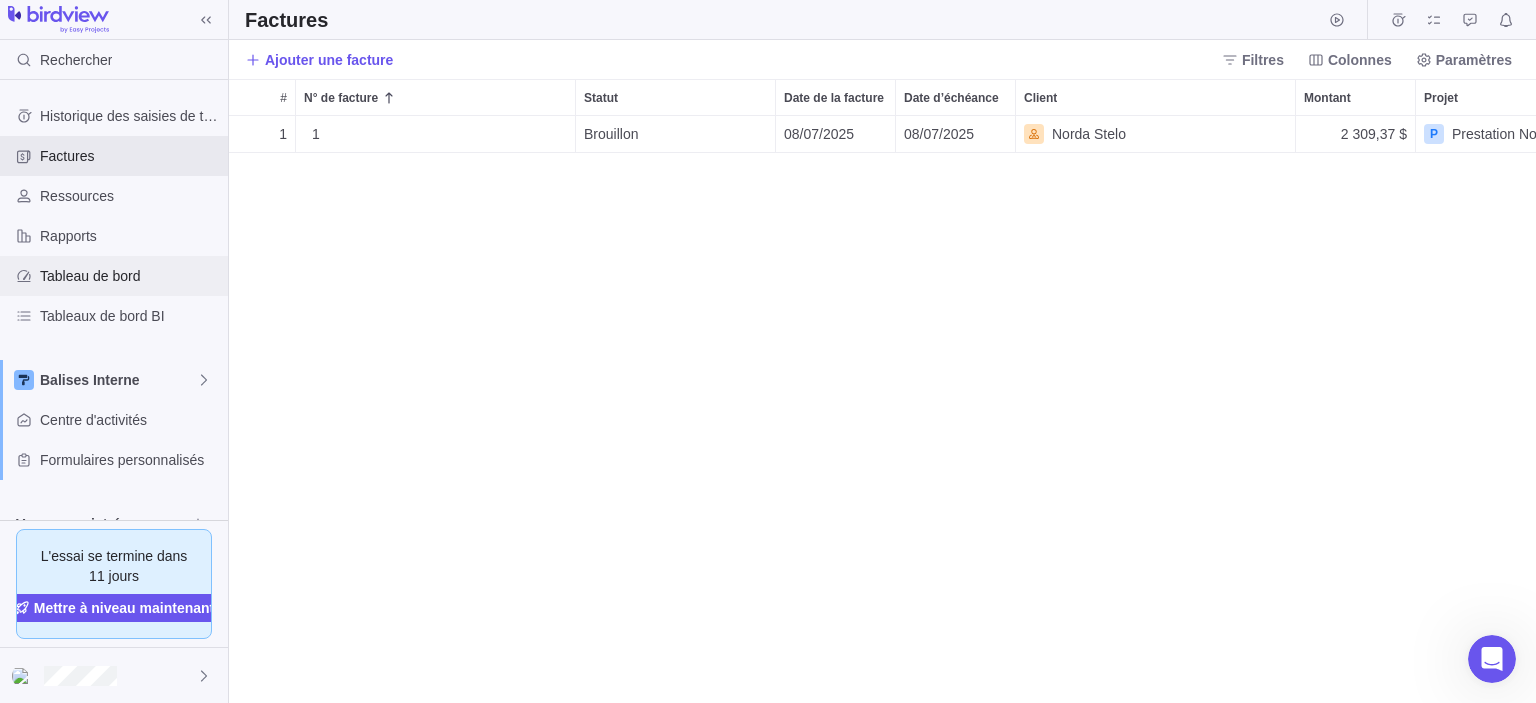 click on "Tableau de bord" at bounding box center (130, 276) 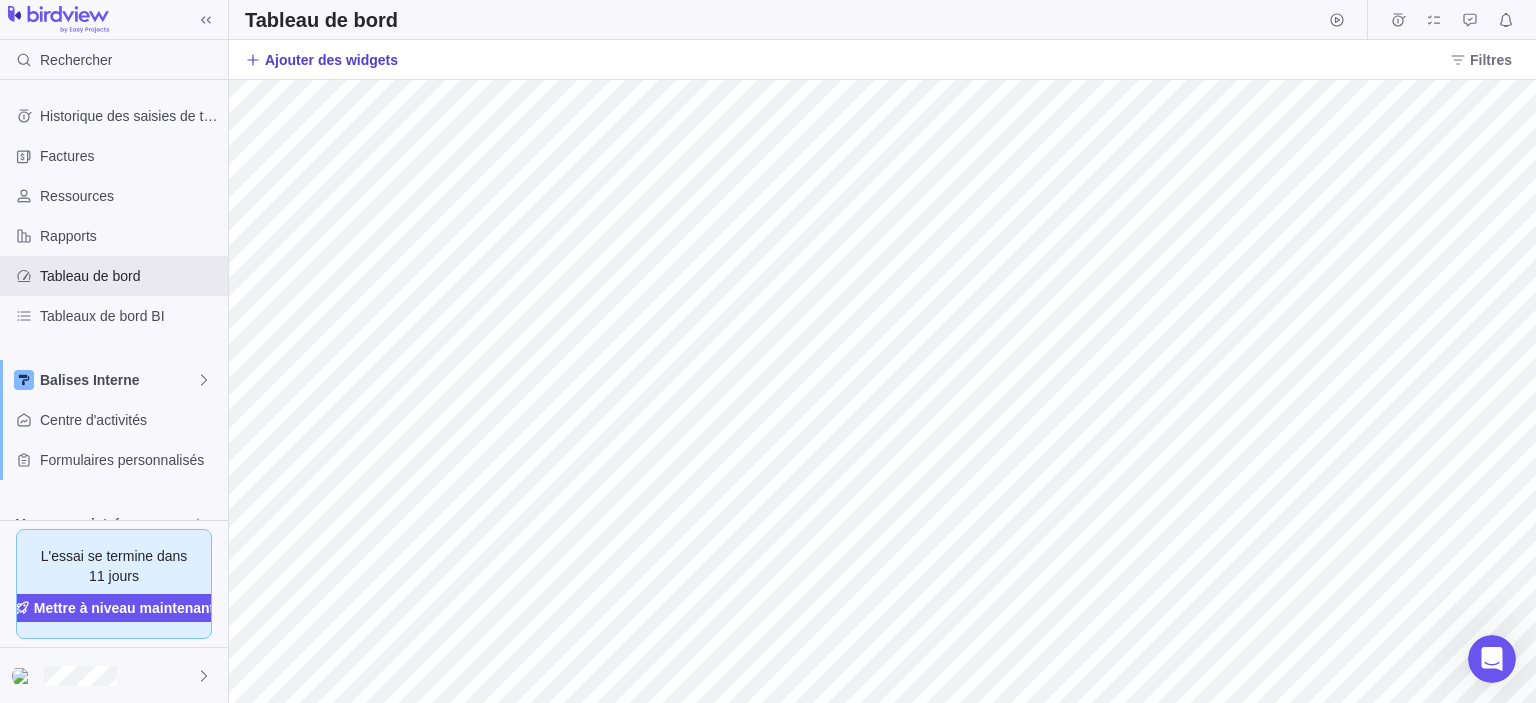 click on "Ajouter des widgets" at bounding box center (331, 60) 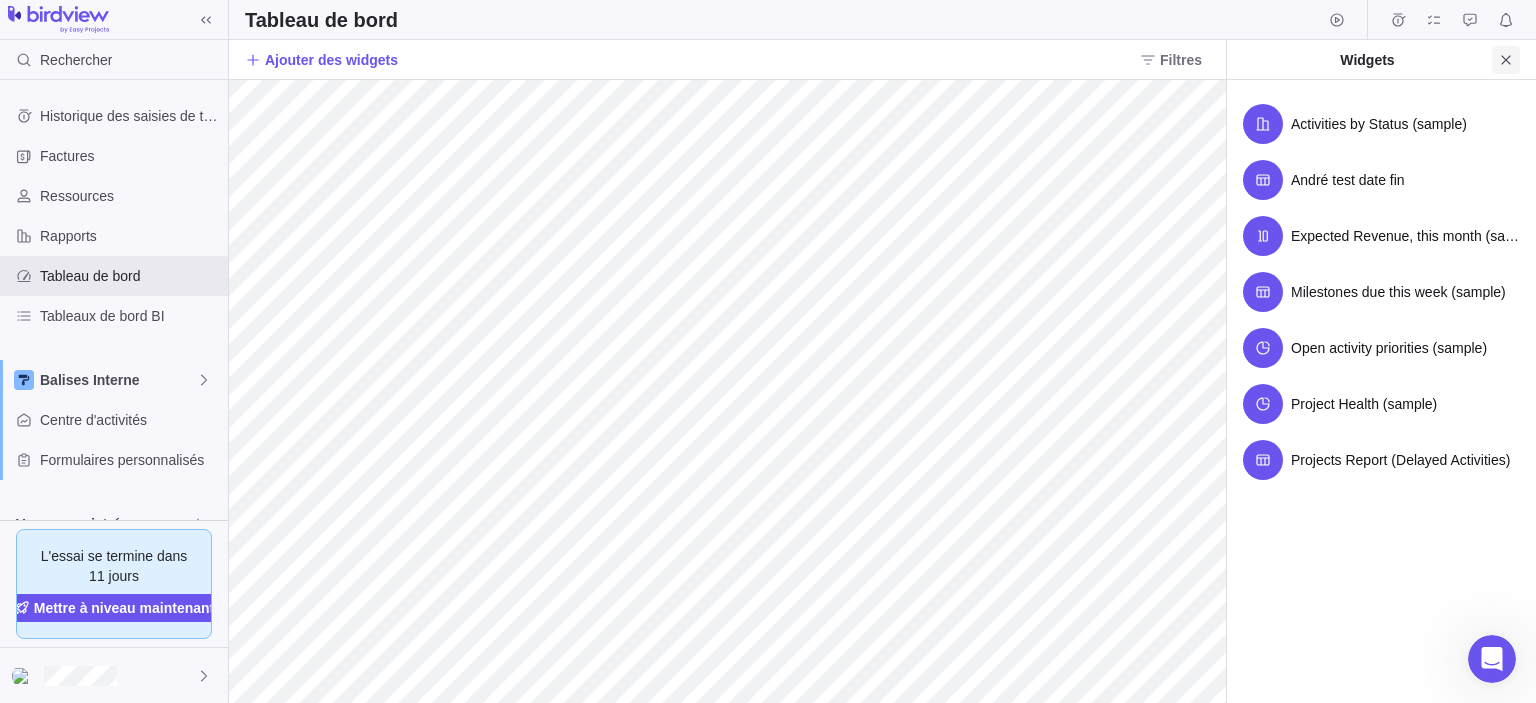 click at bounding box center [1505, 59] 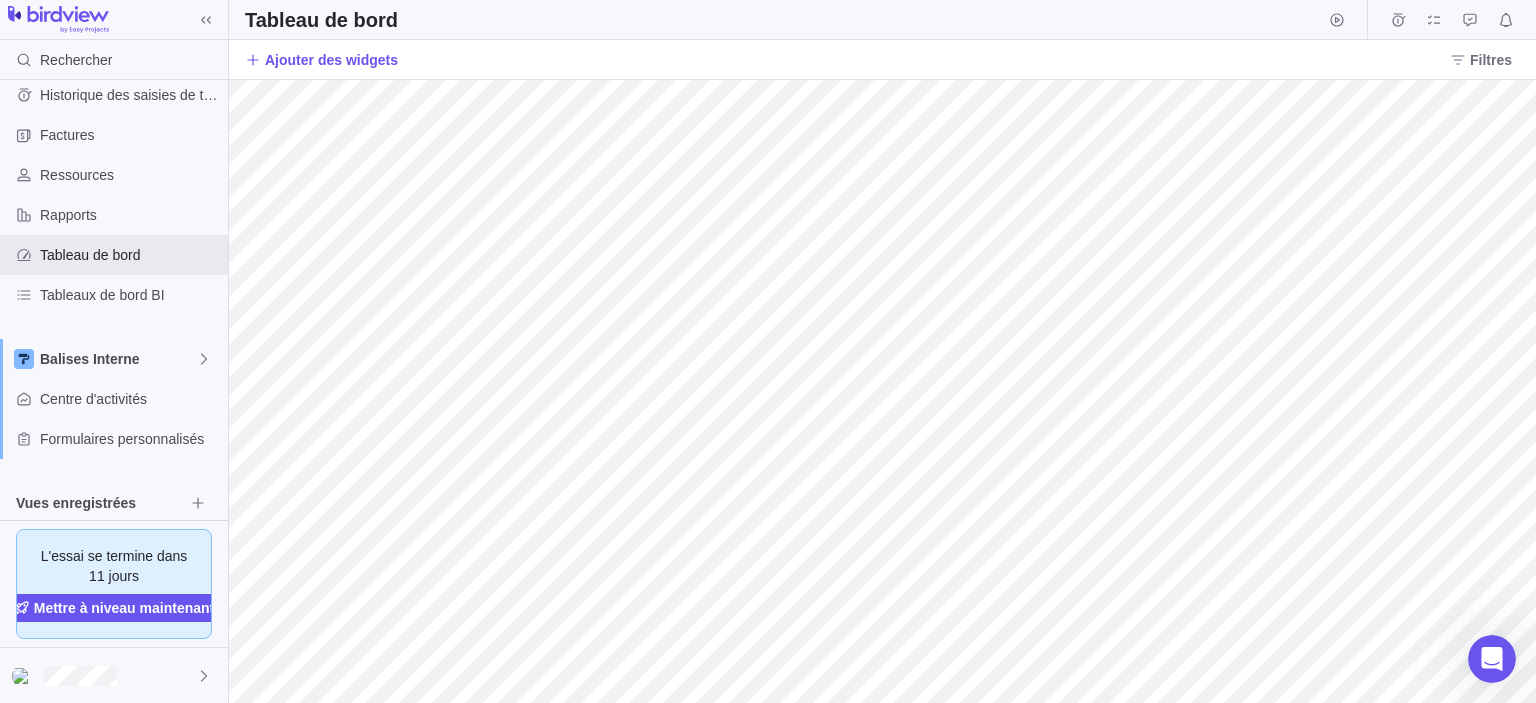 scroll, scrollTop: 38, scrollLeft: 0, axis: vertical 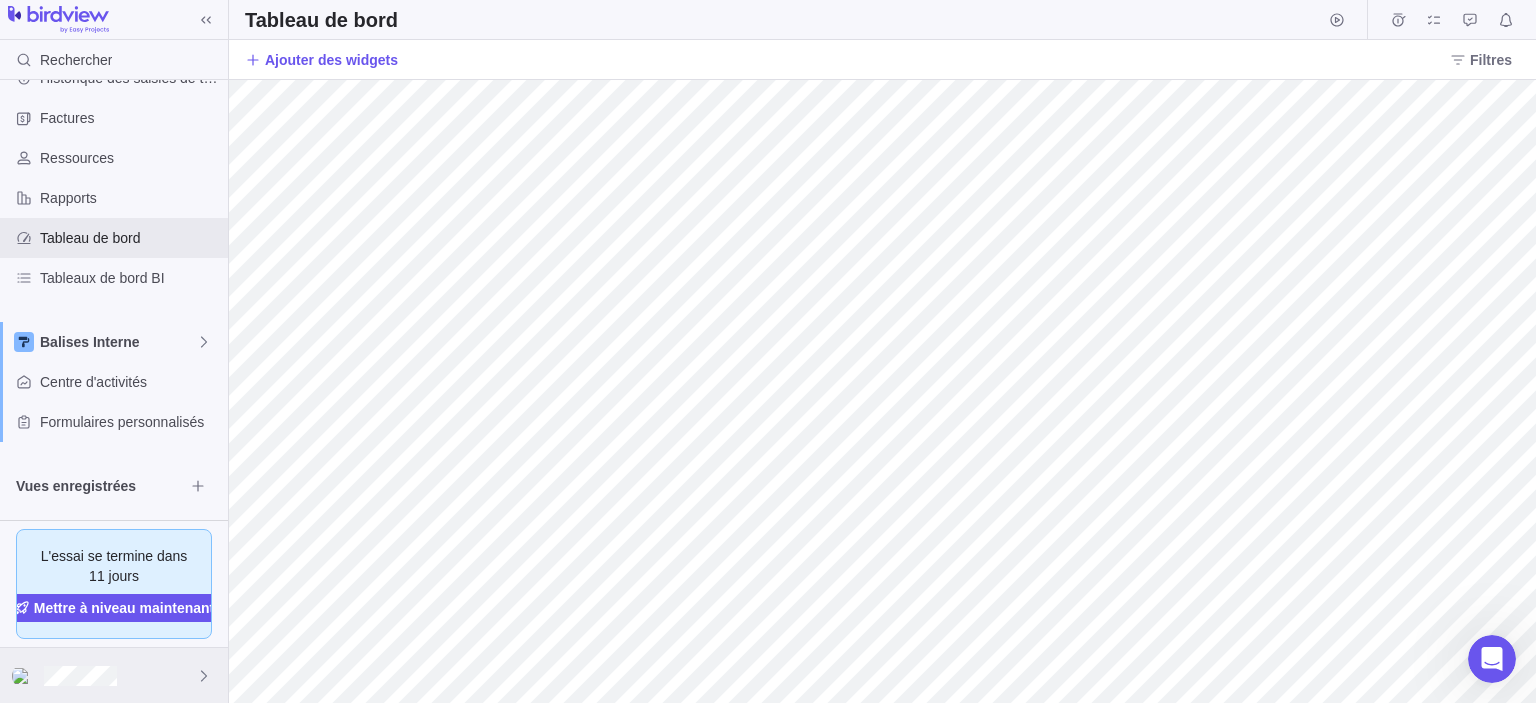 click at bounding box center (204, 676) 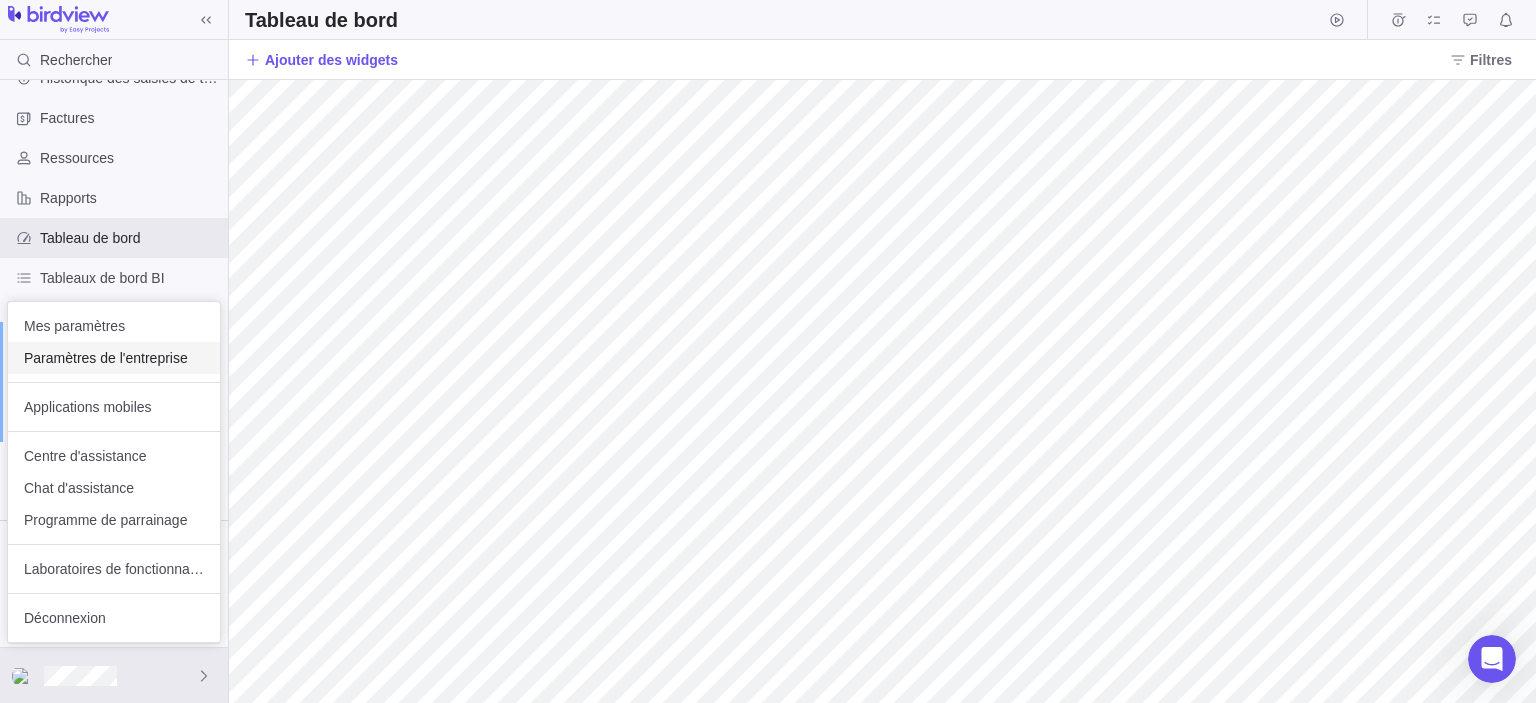 click on "Paramètres de l'entreprise" at bounding box center (114, 358) 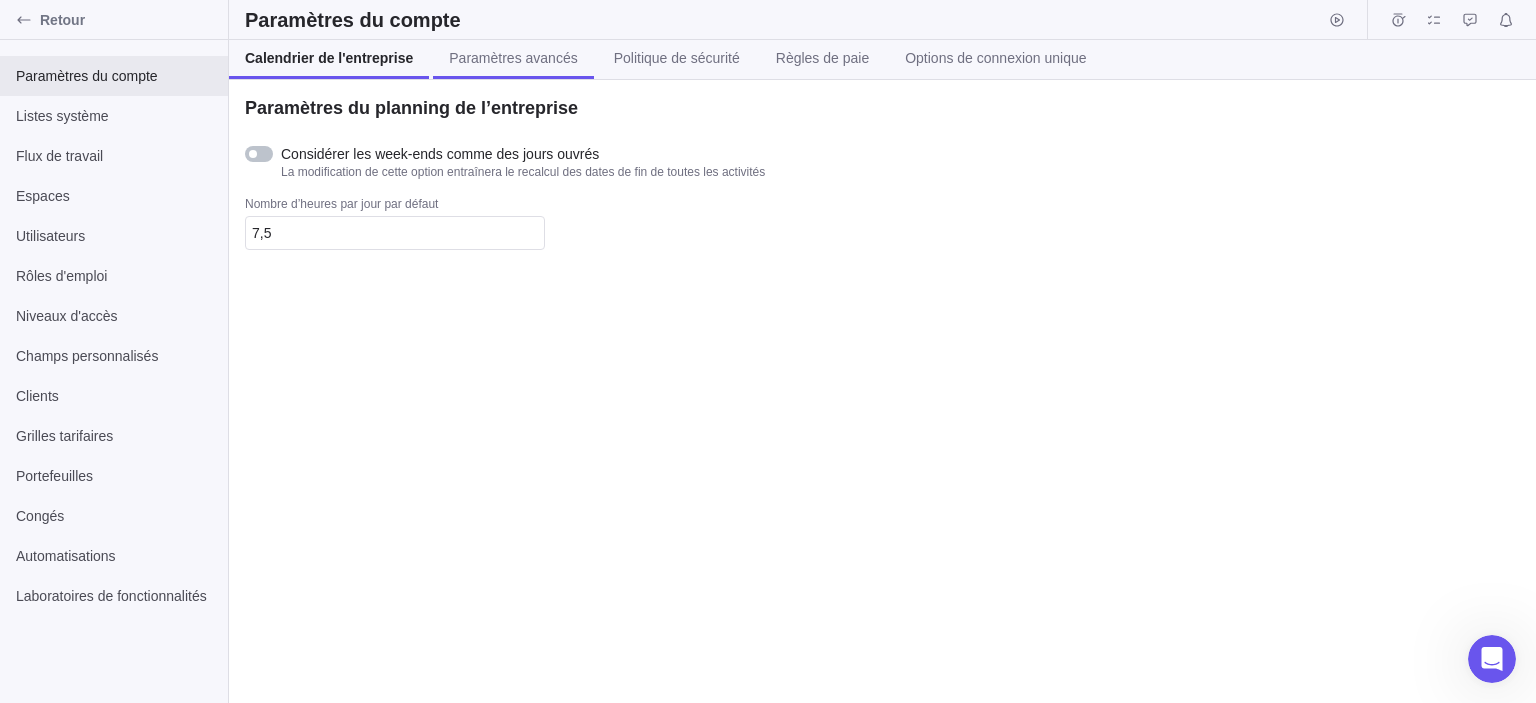 click on "Paramètres avancés" at bounding box center (513, 58) 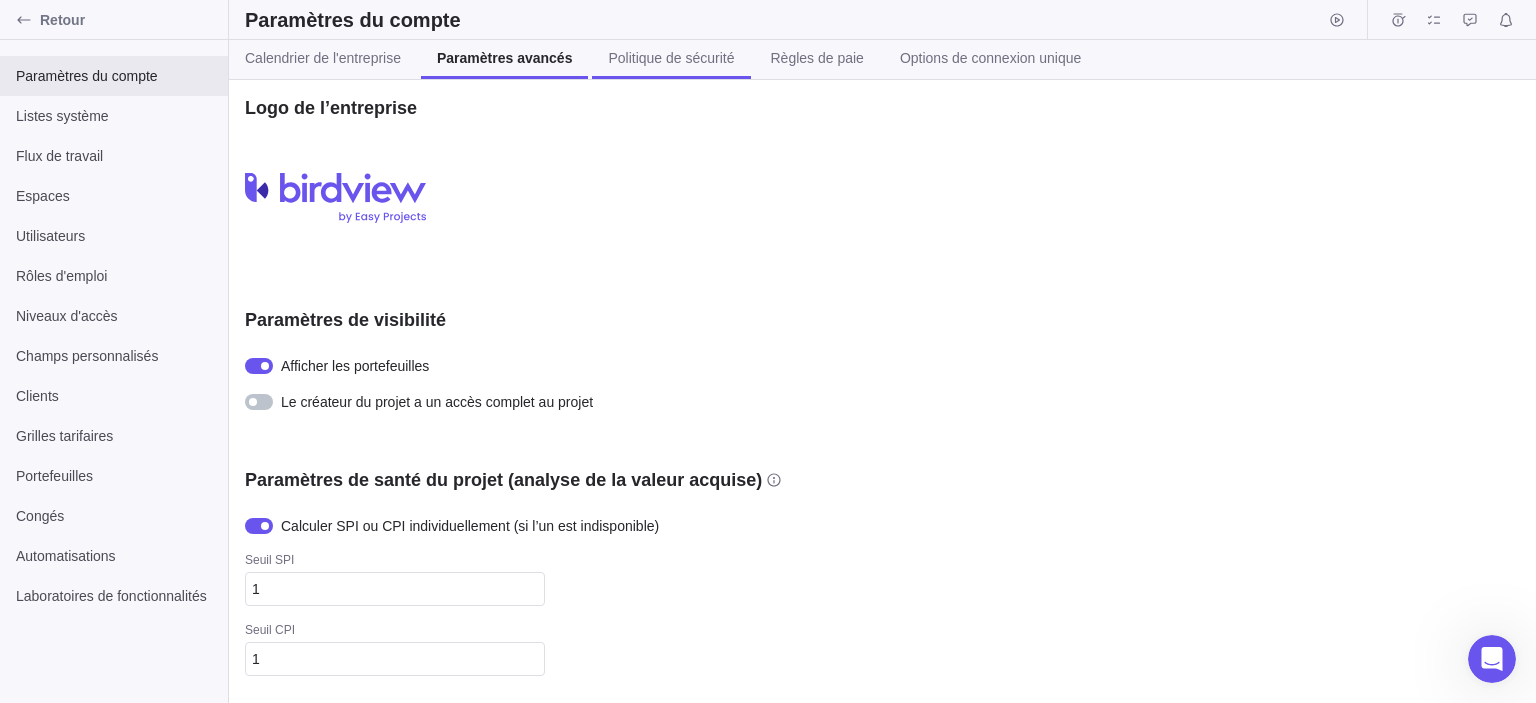 click on "Politique de sécurité" at bounding box center (671, 58) 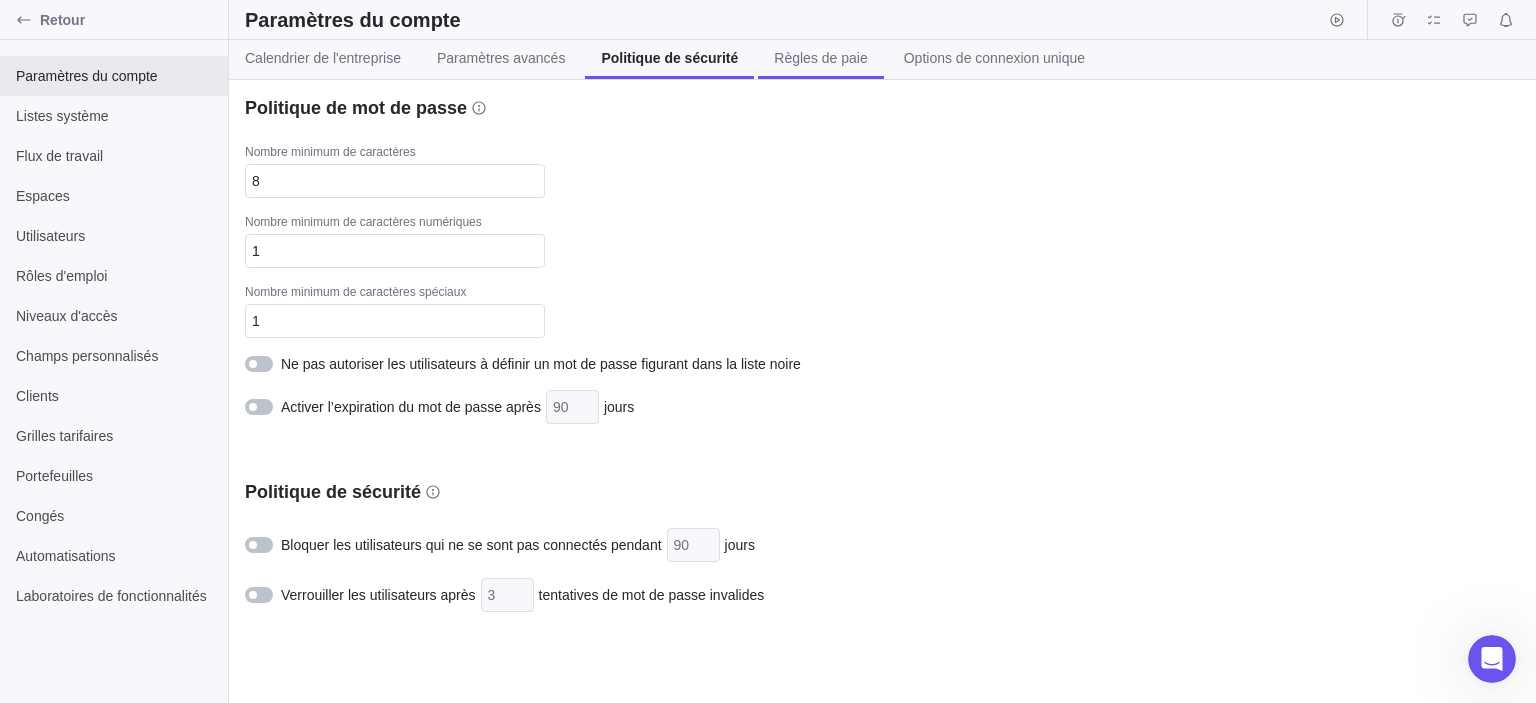 click on "Règles de paie" at bounding box center (820, 58) 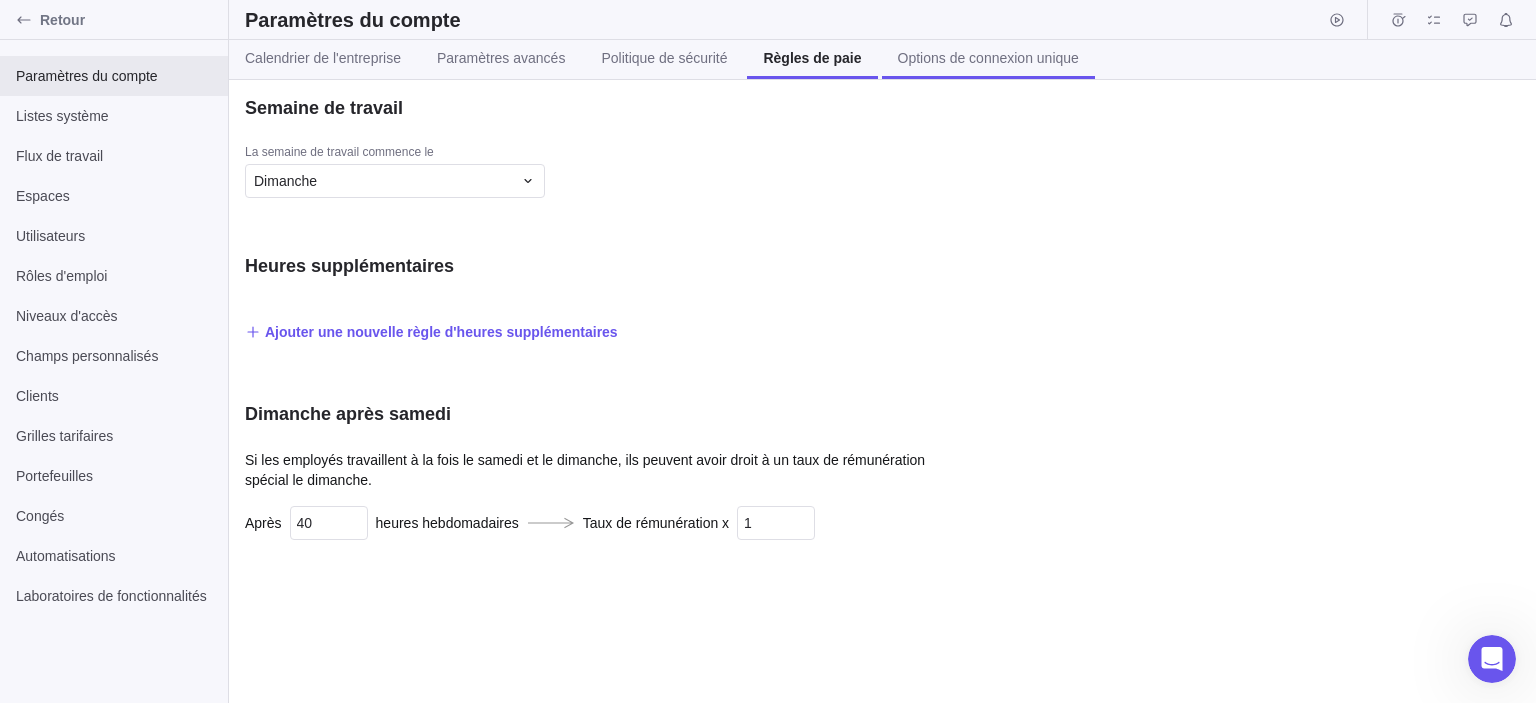 click on "Options de connexion unique" at bounding box center [988, 58] 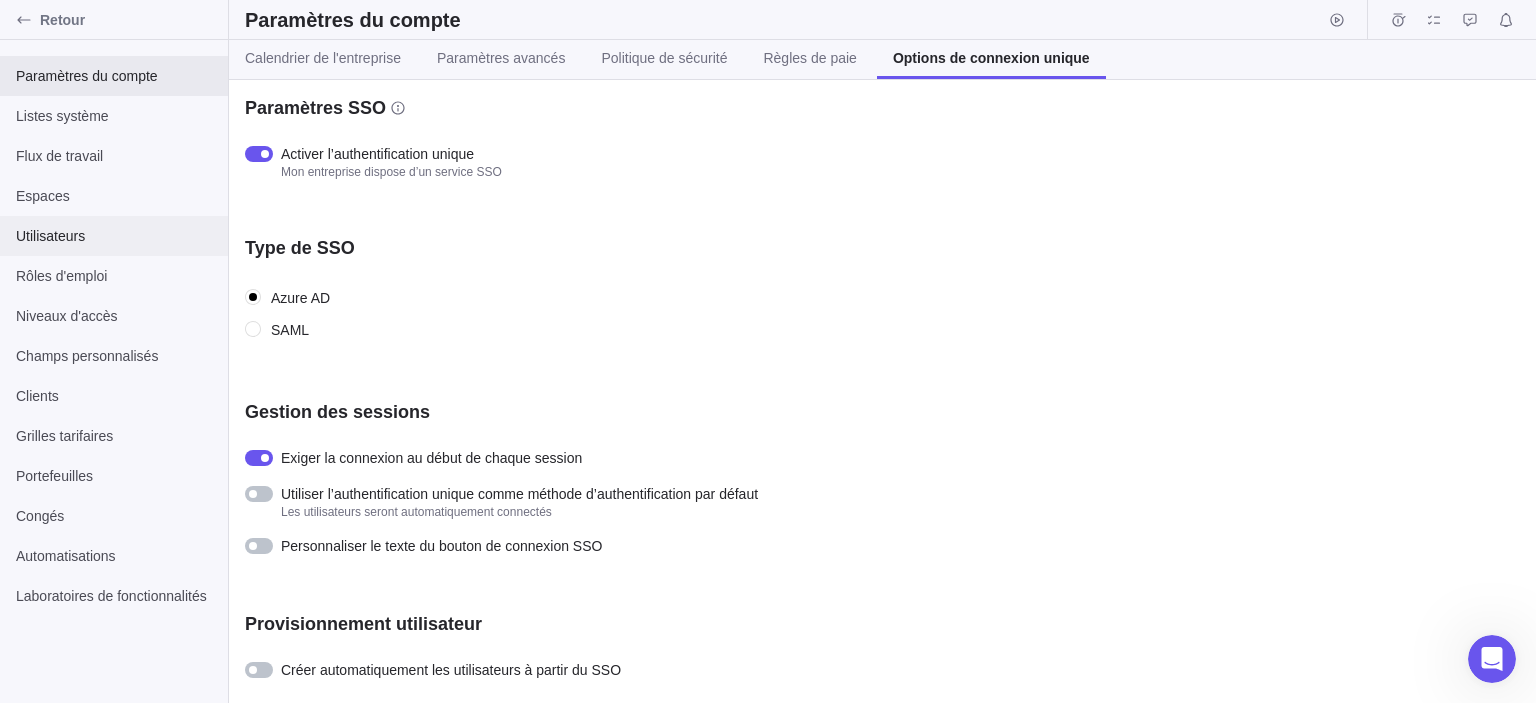 click on "Utilisateurs" at bounding box center [114, 236] 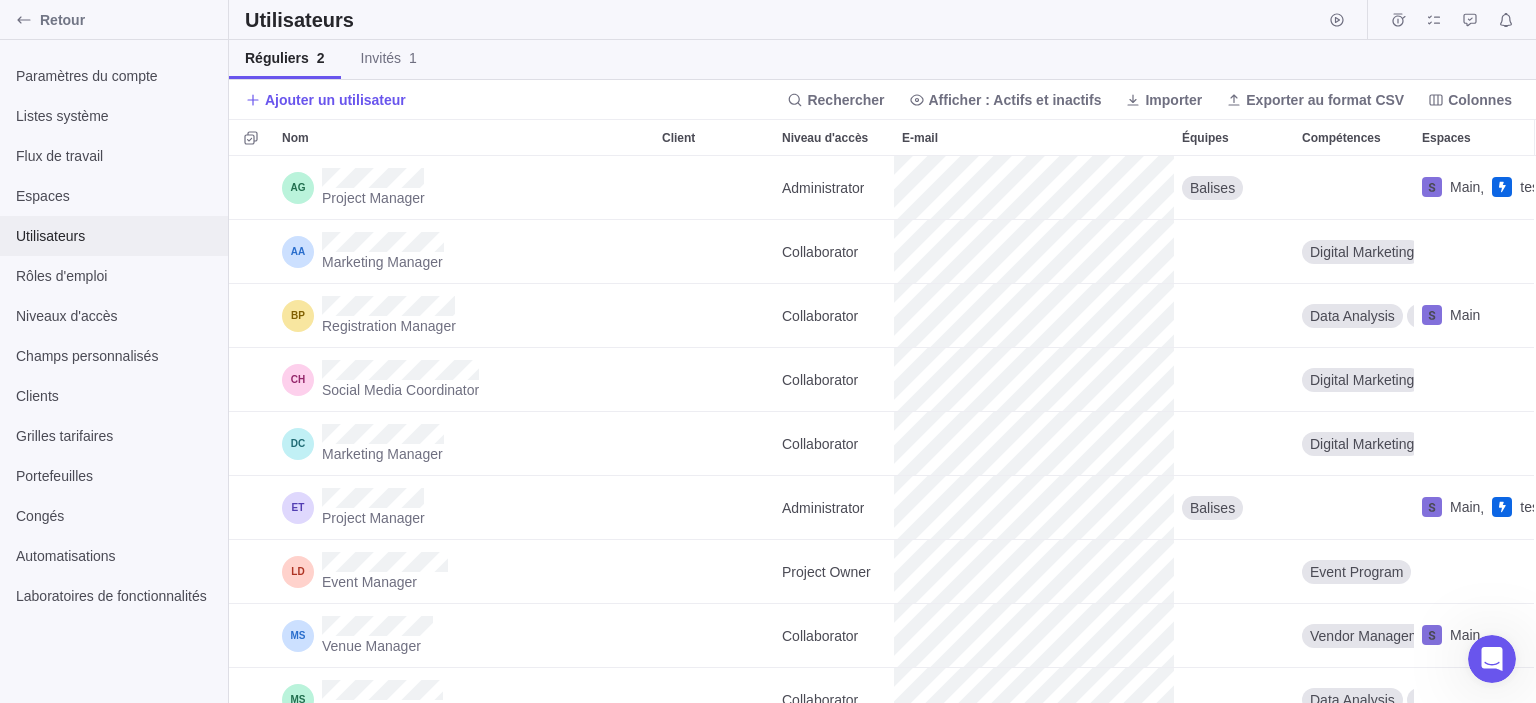 scroll, scrollTop: 16, scrollLeft: 16, axis: both 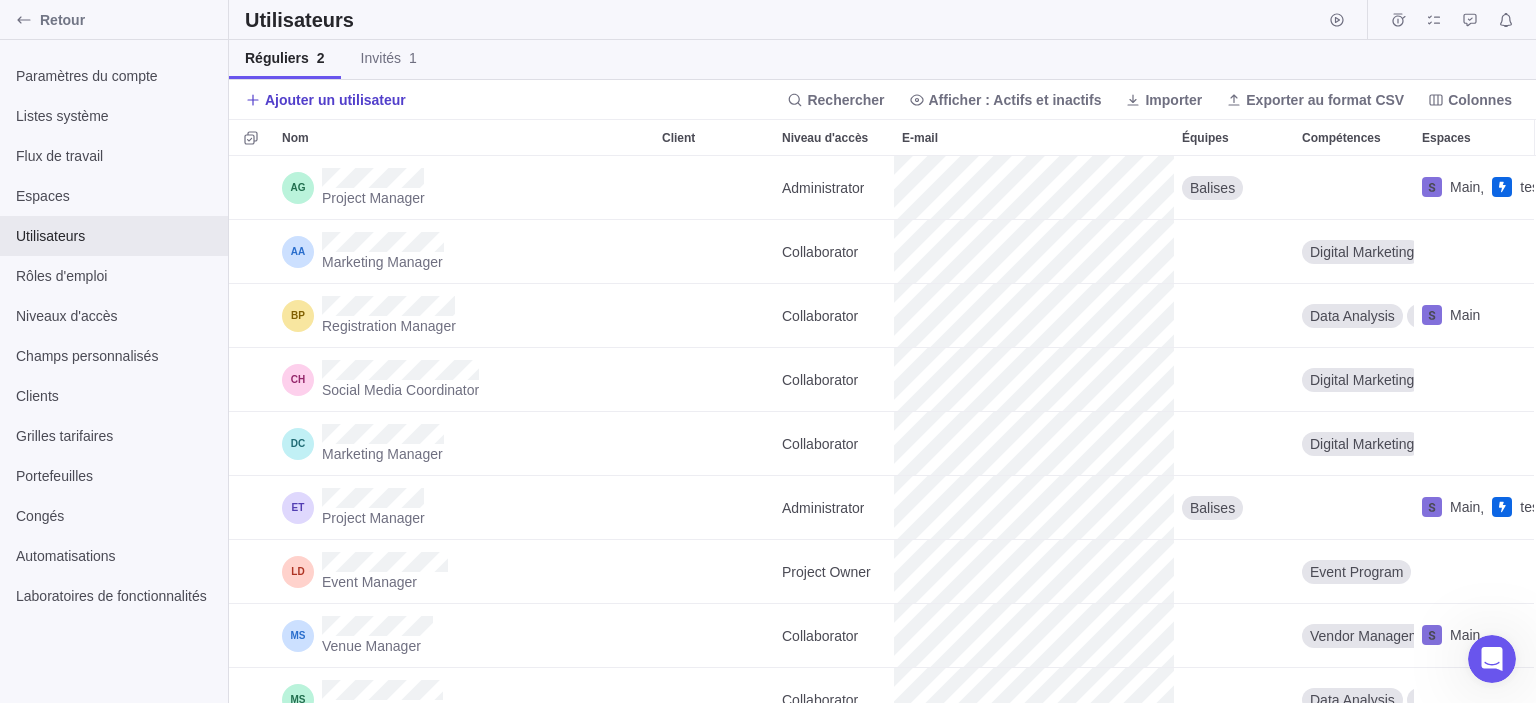 click on "Ajouter un utilisateur" at bounding box center (335, 100) 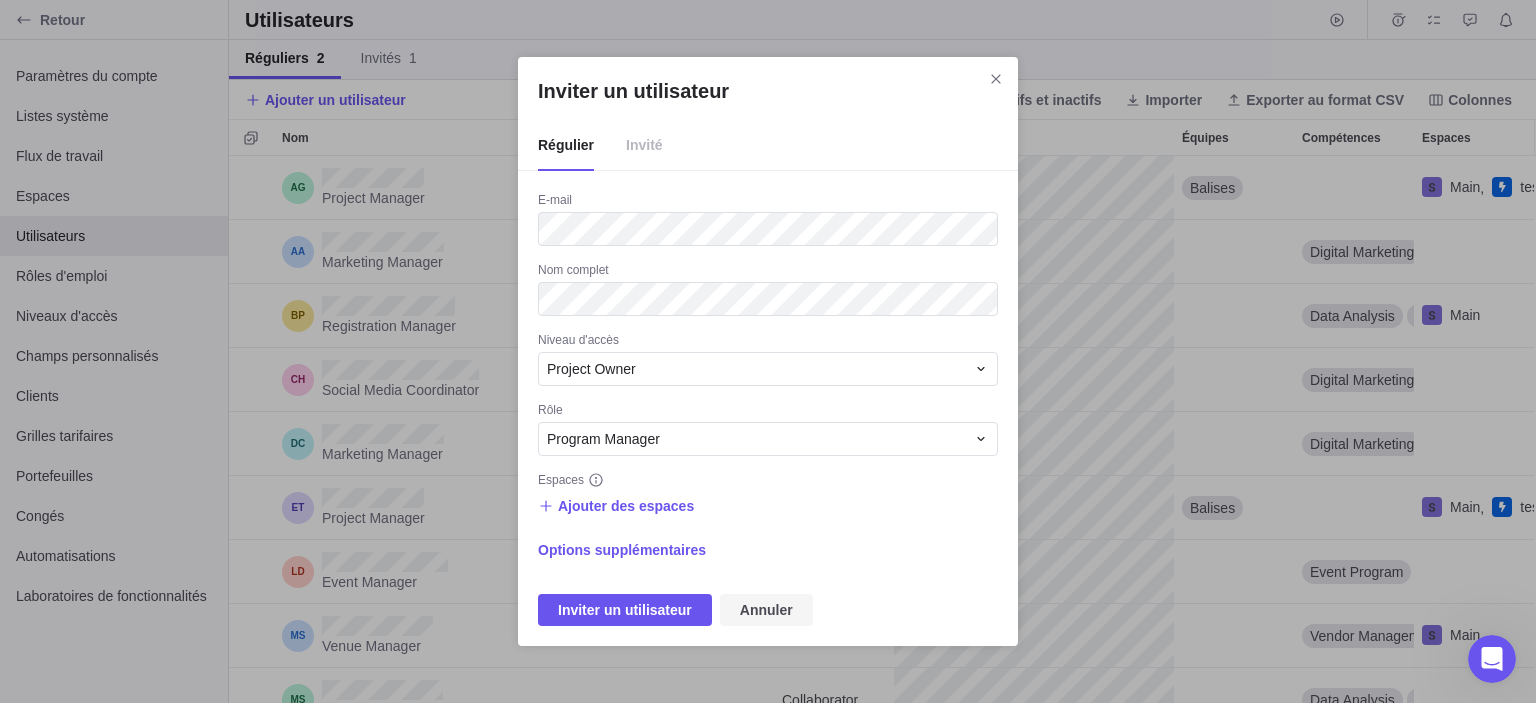 click on "Annuler" at bounding box center (766, 610) 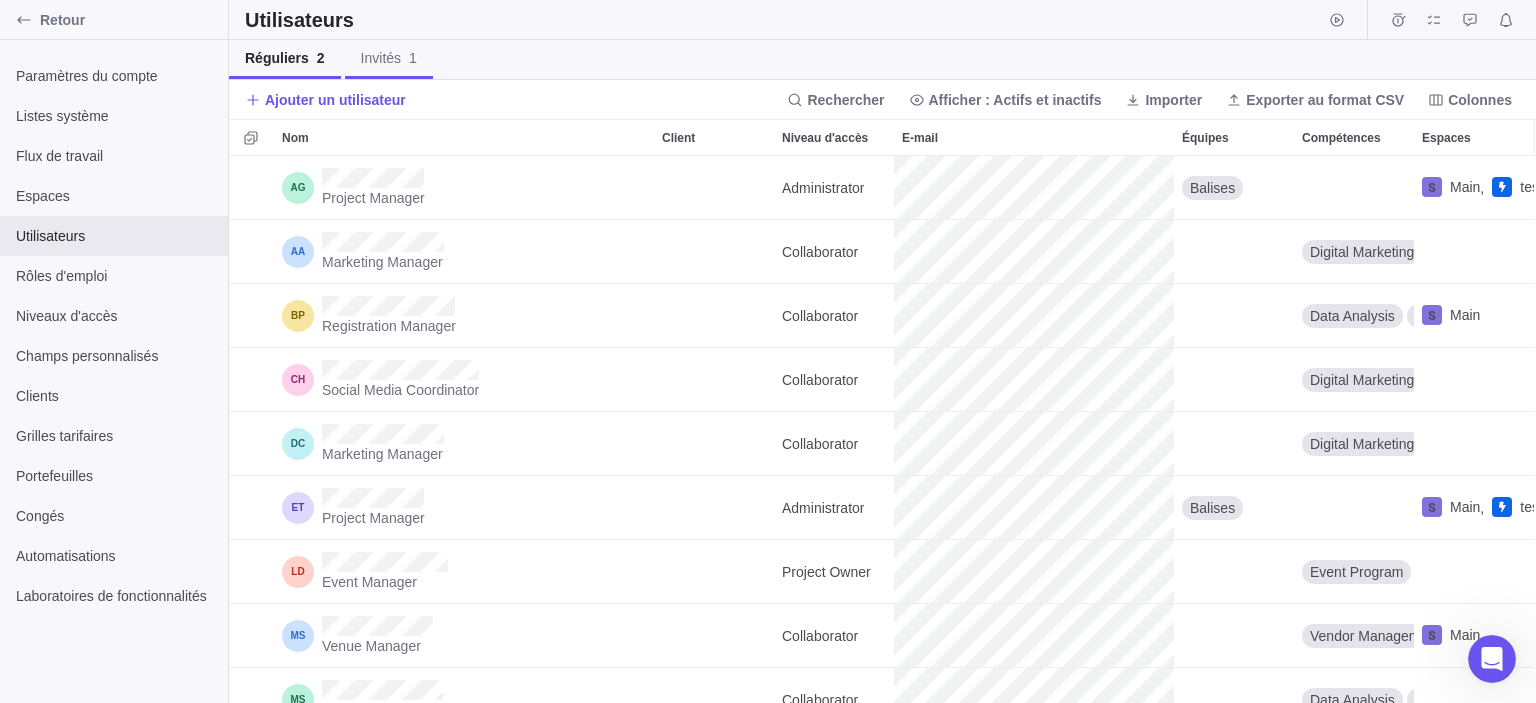 click on "Invités 1" at bounding box center (389, 58) 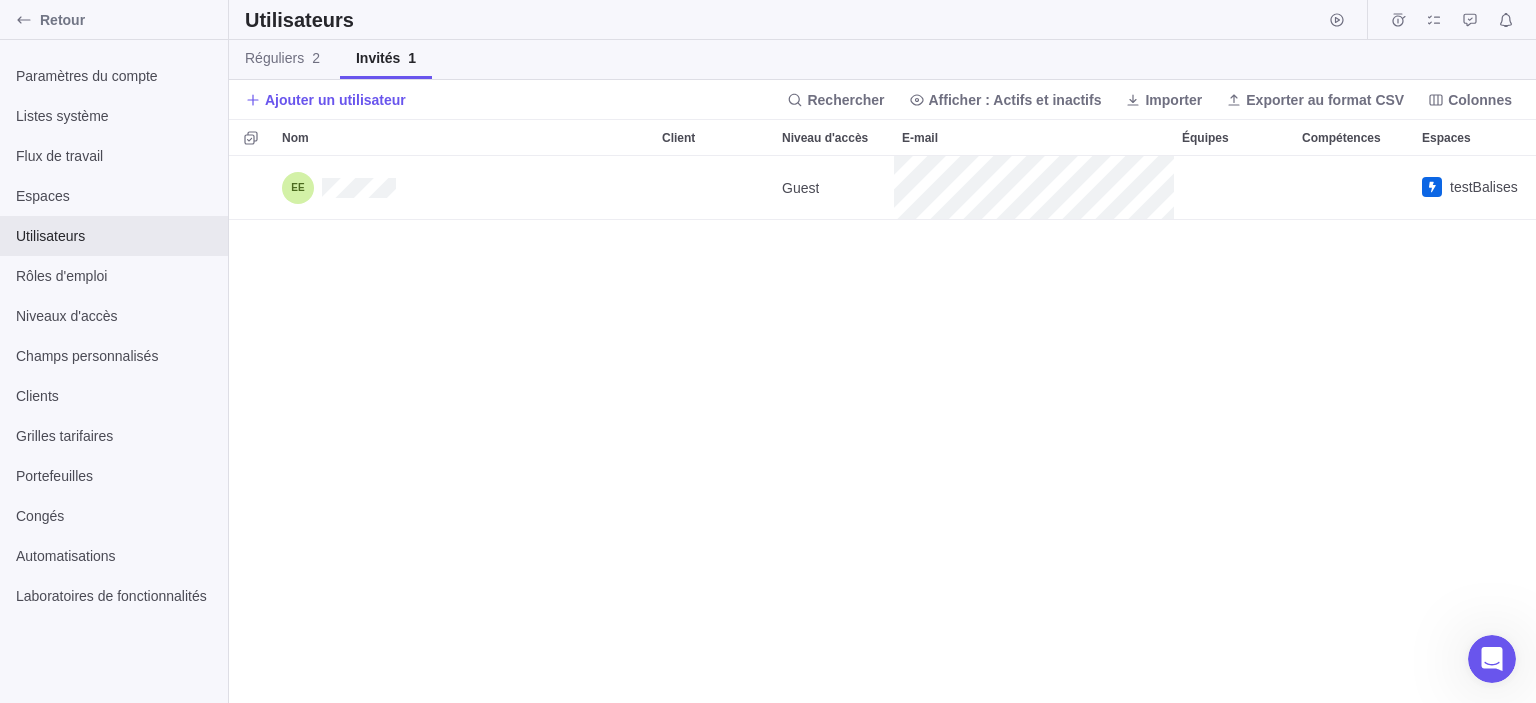 scroll, scrollTop: 16, scrollLeft: 16, axis: both 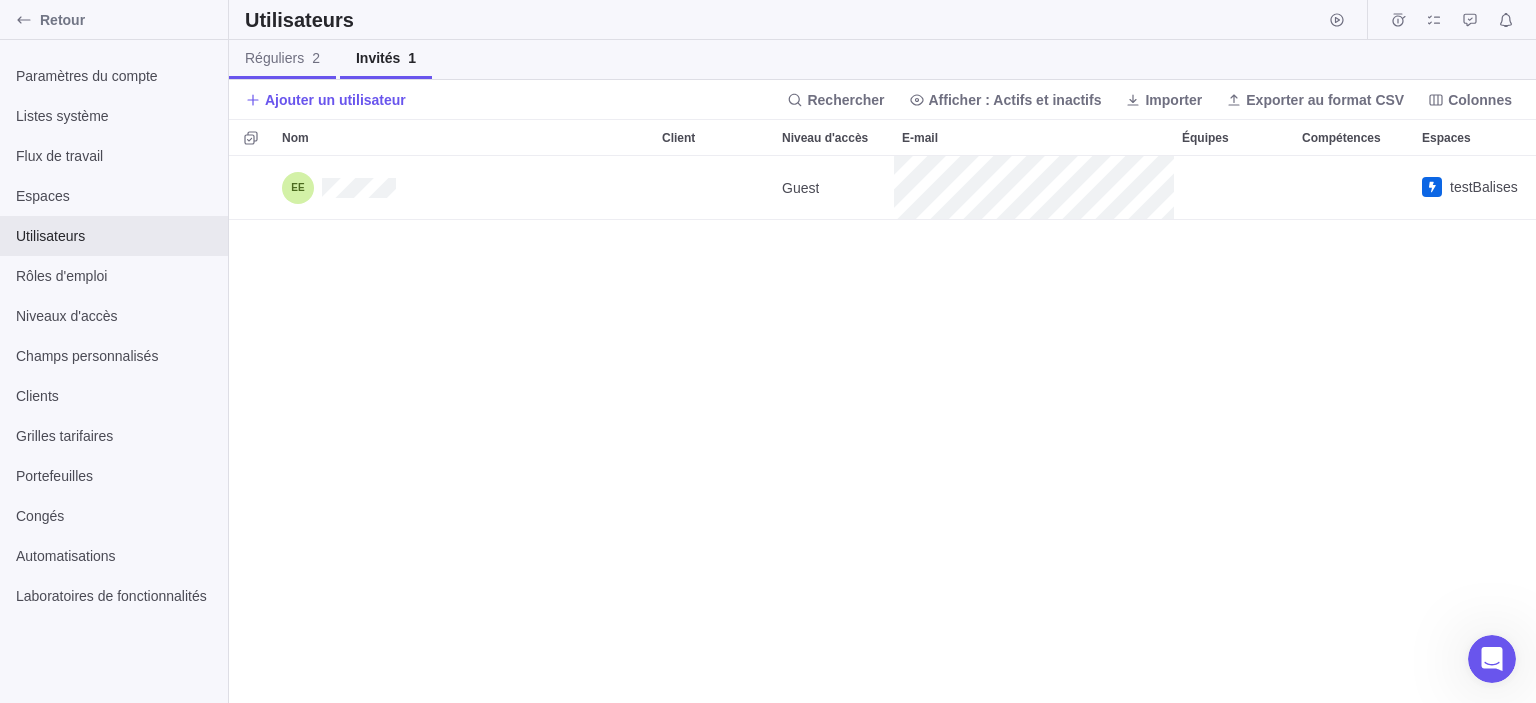 click on "Réguliers 2" at bounding box center (282, 58) 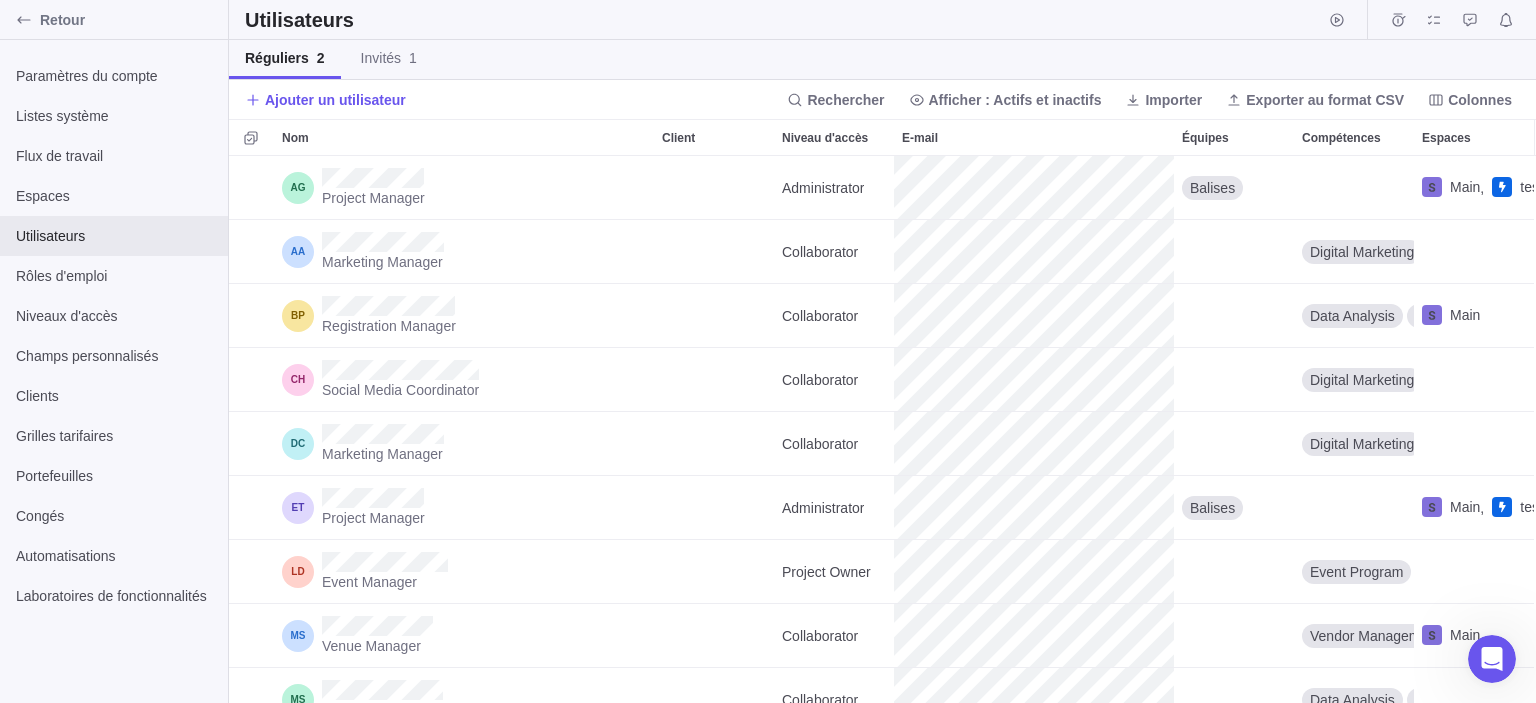 scroll, scrollTop: 16, scrollLeft: 16, axis: both 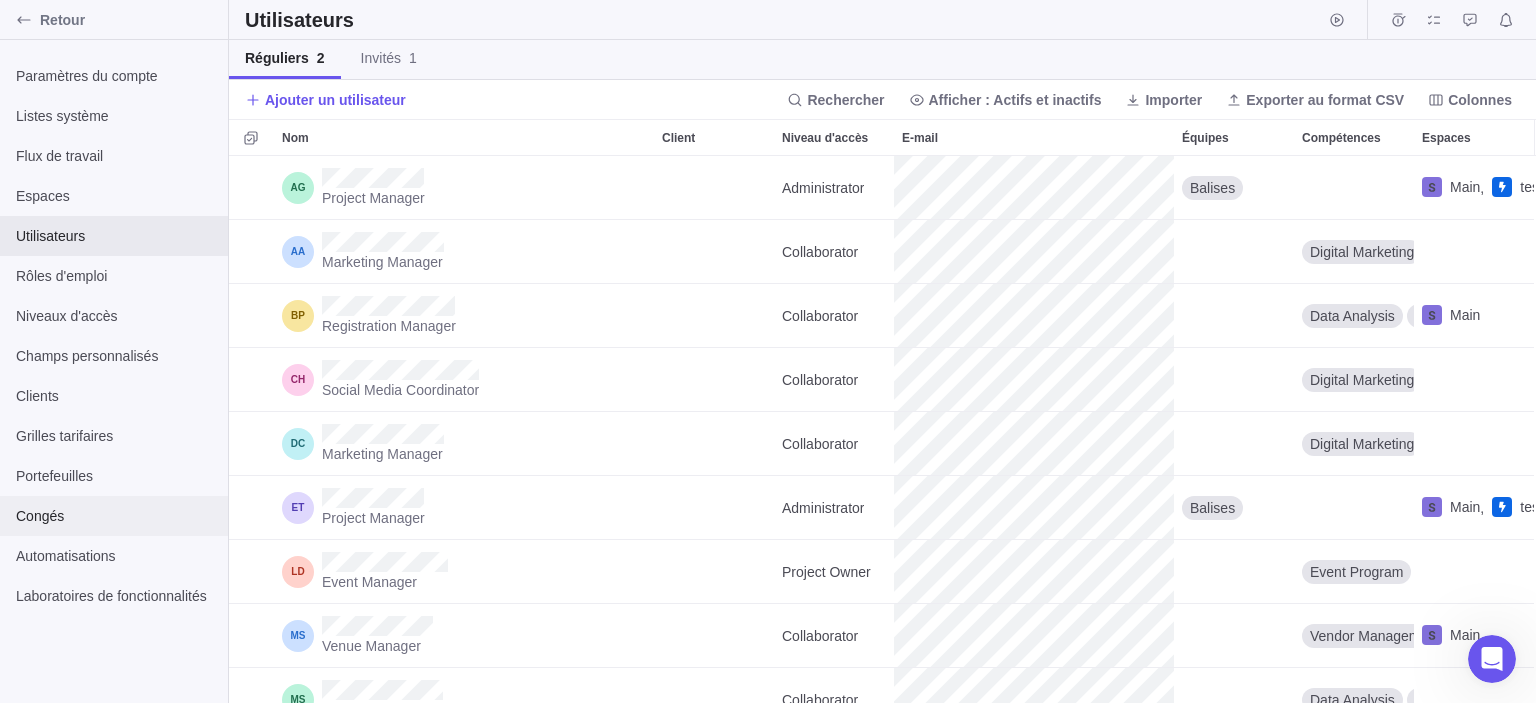 click on "Congés" at bounding box center (114, 516) 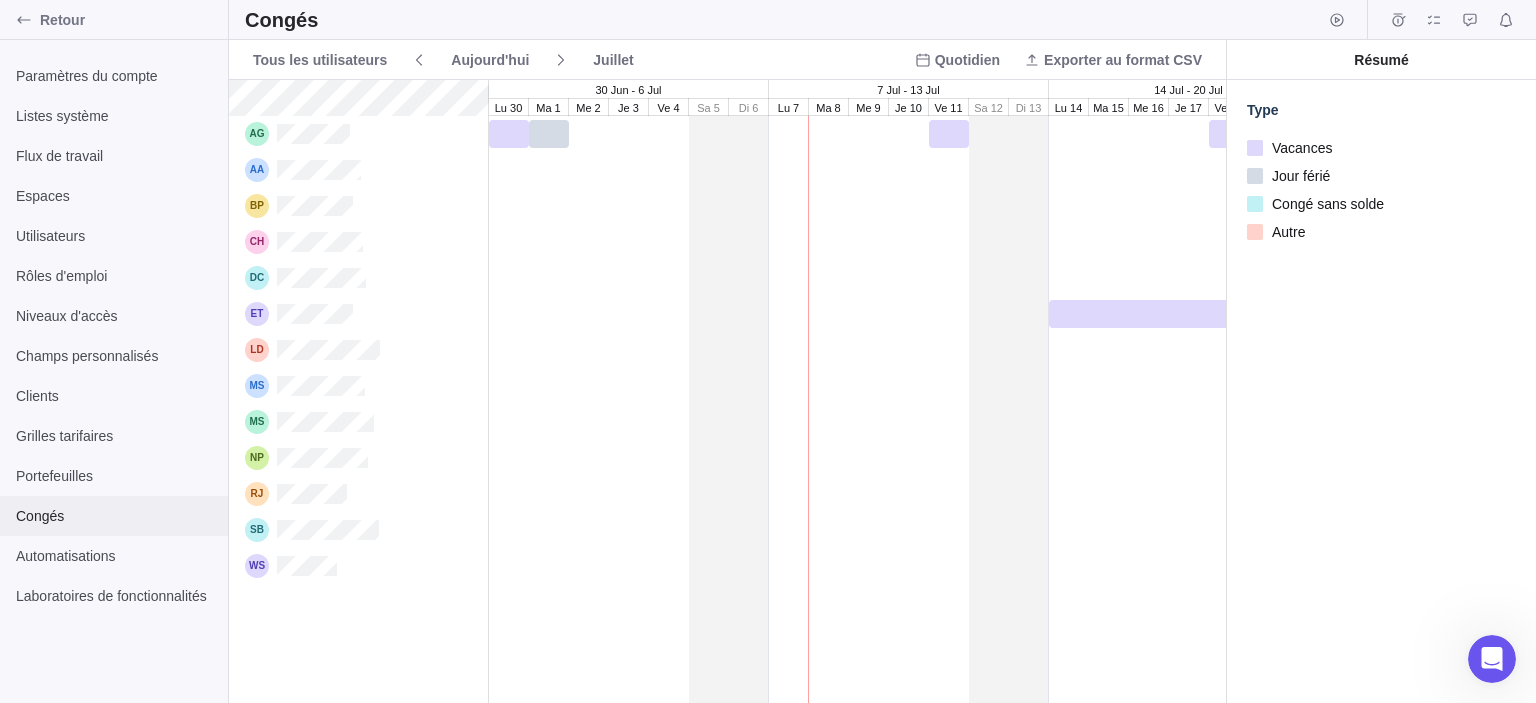 scroll, scrollTop: 3, scrollLeft: 0, axis: vertical 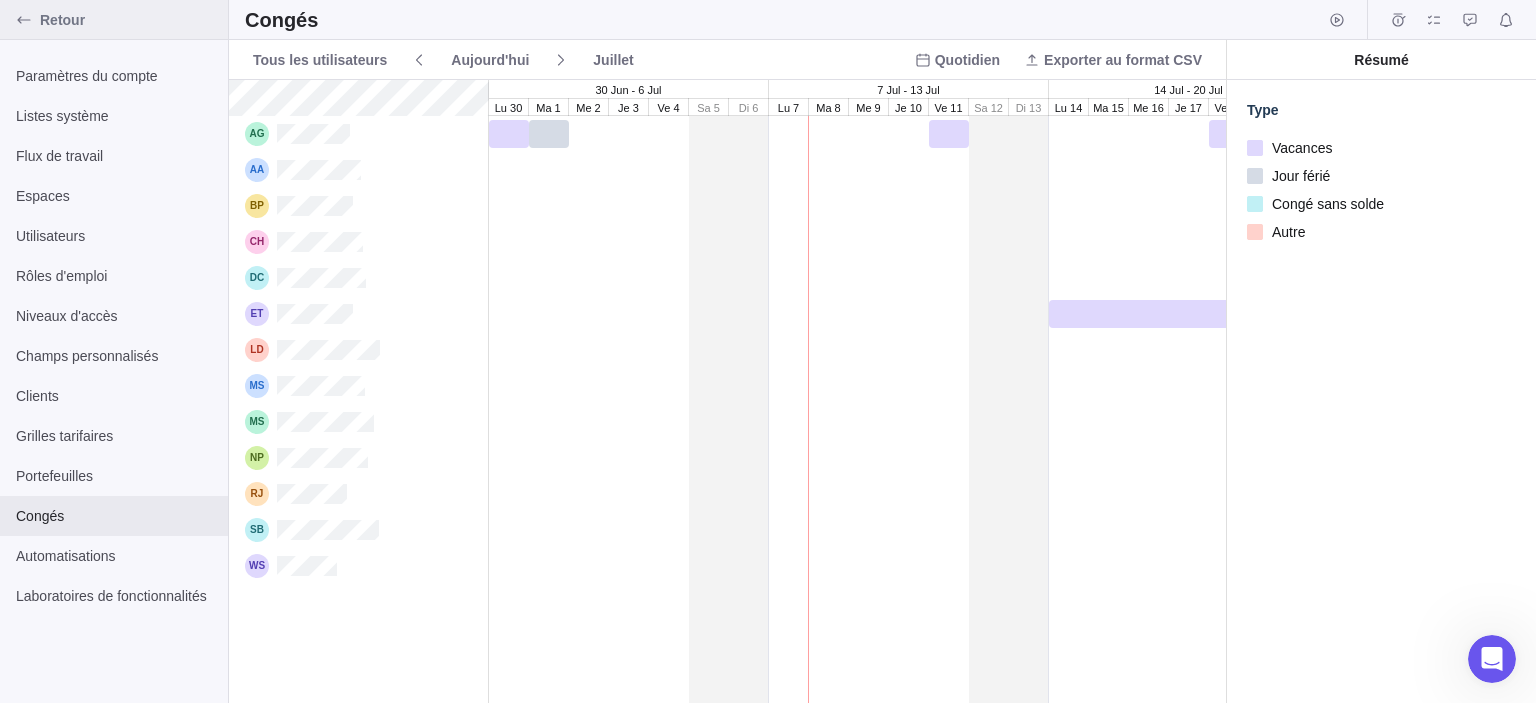click on "Retour" at bounding box center [114, 20] 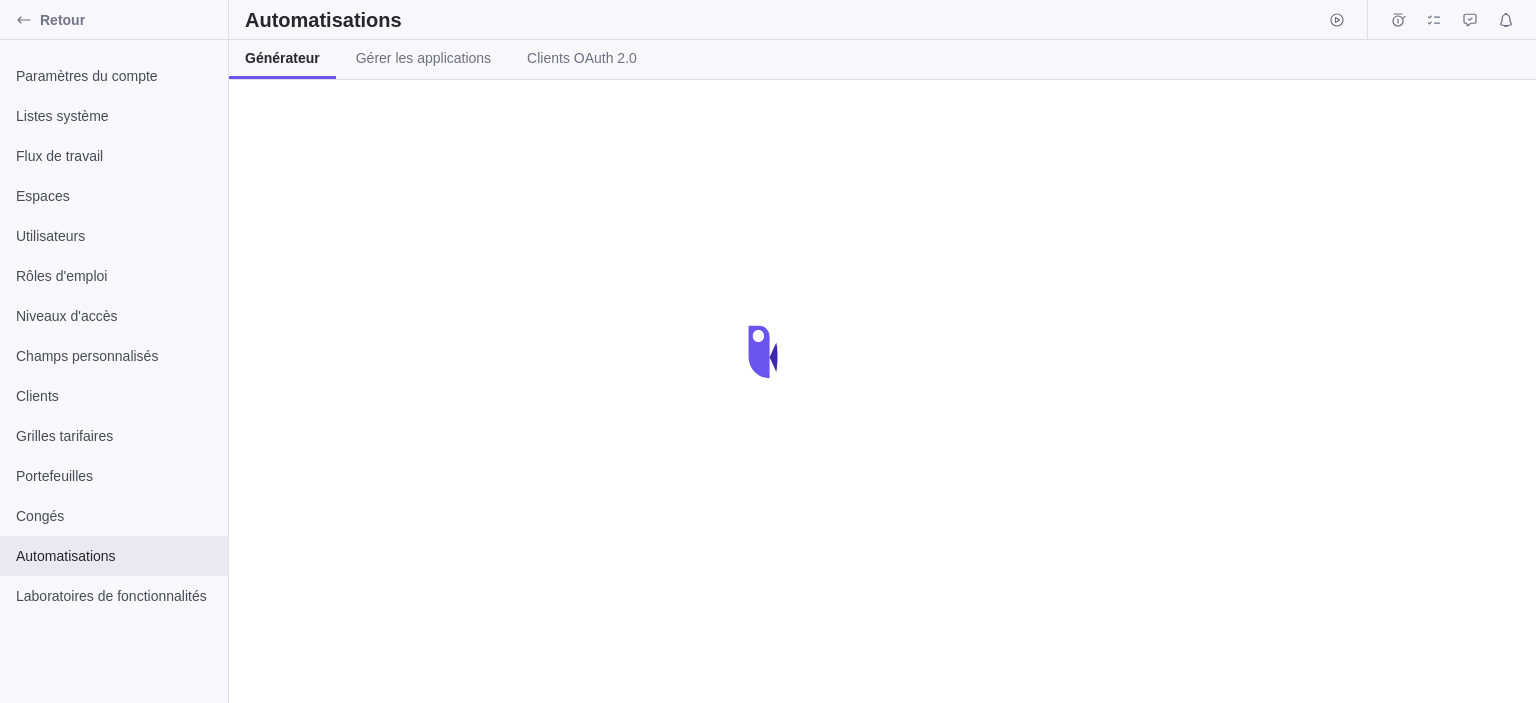 scroll, scrollTop: 0, scrollLeft: 0, axis: both 